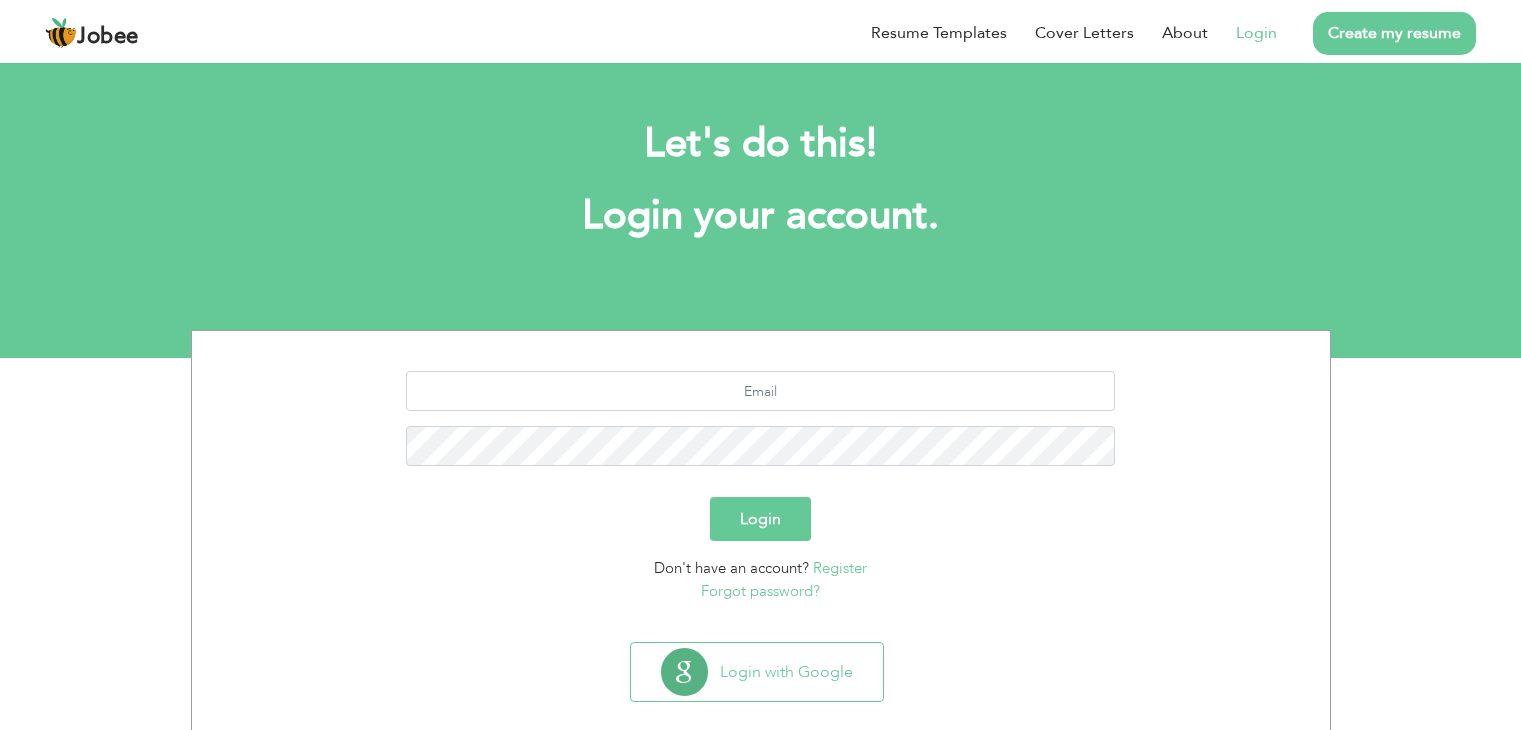 scroll, scrollTop: 0, scrollLeft: 0, axis: both 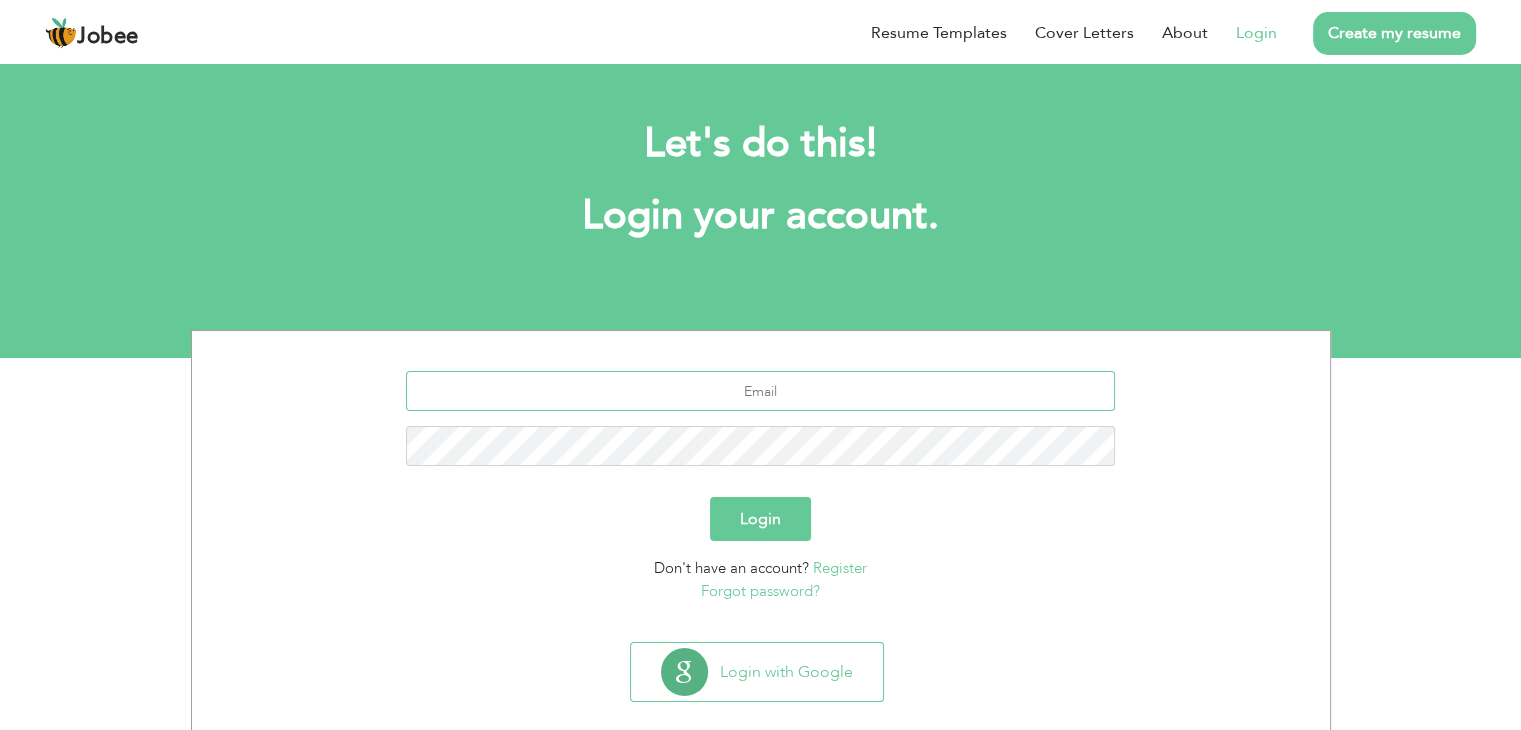click at bounding box center (760, 391) 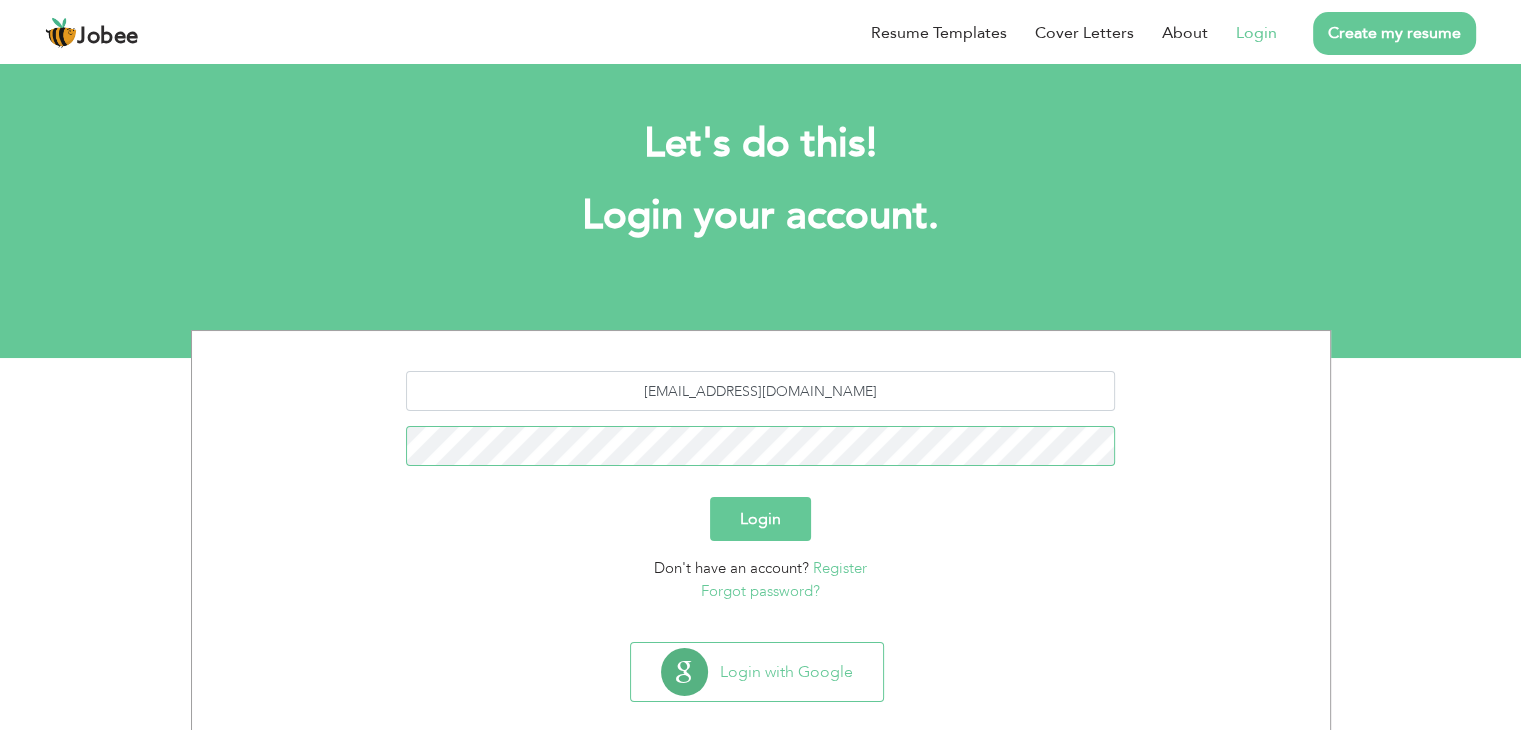 click on "Login" at bounding box center [760, 519] 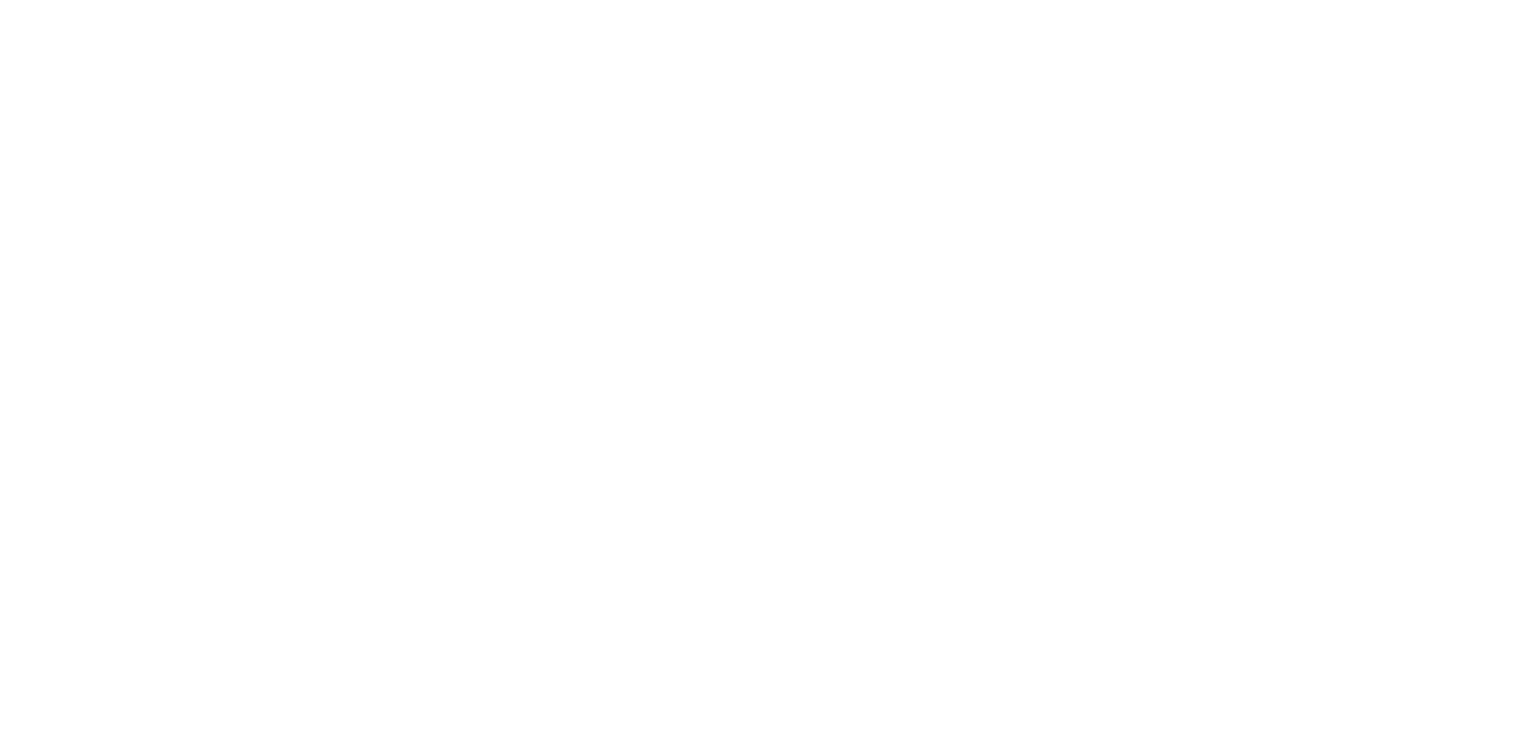 scroll, scrollTop: 0, scrollLeft: 0, axis: both 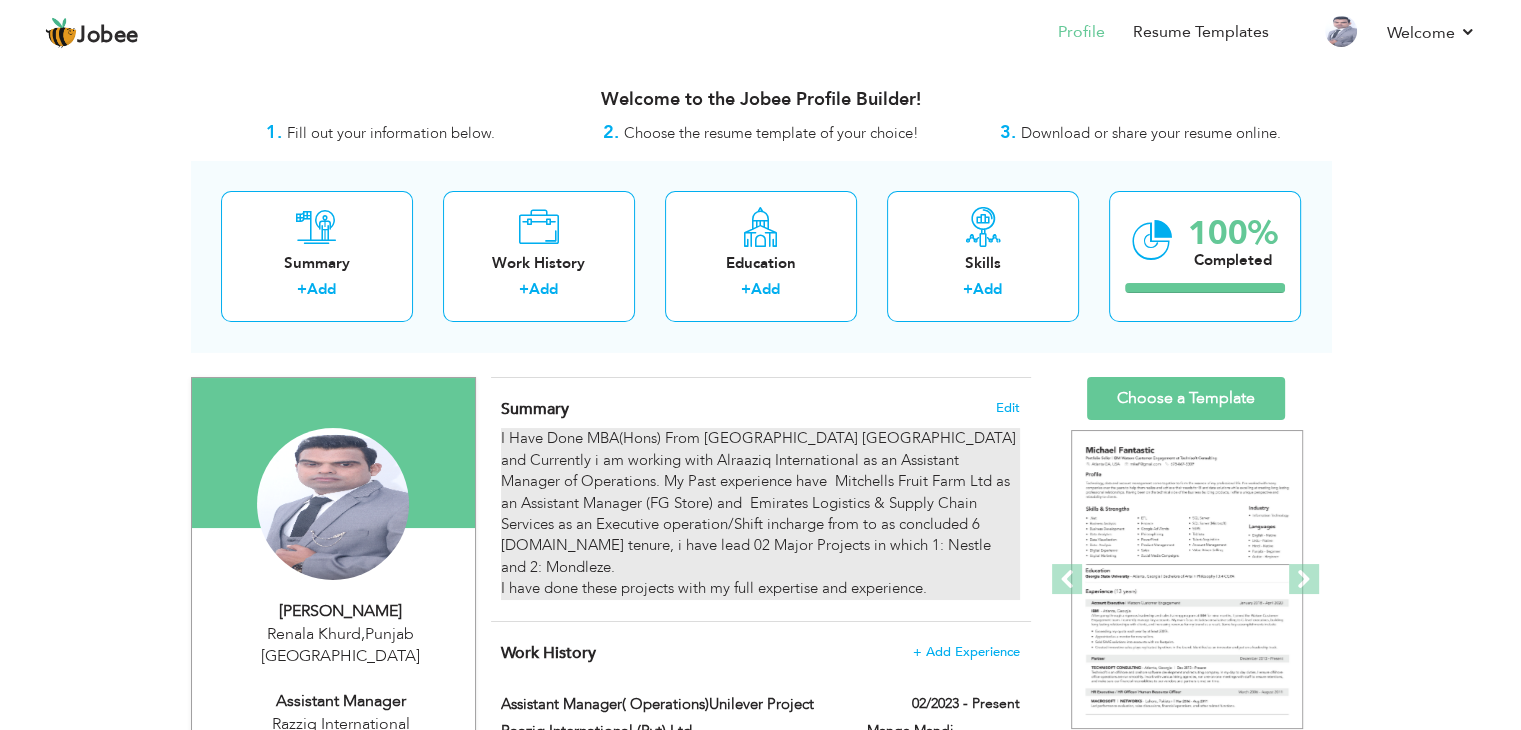 drag, startPoint x: 724, startPoint y: 498, endPoint x: 804, endPoint y: 538, distance: 89.44272 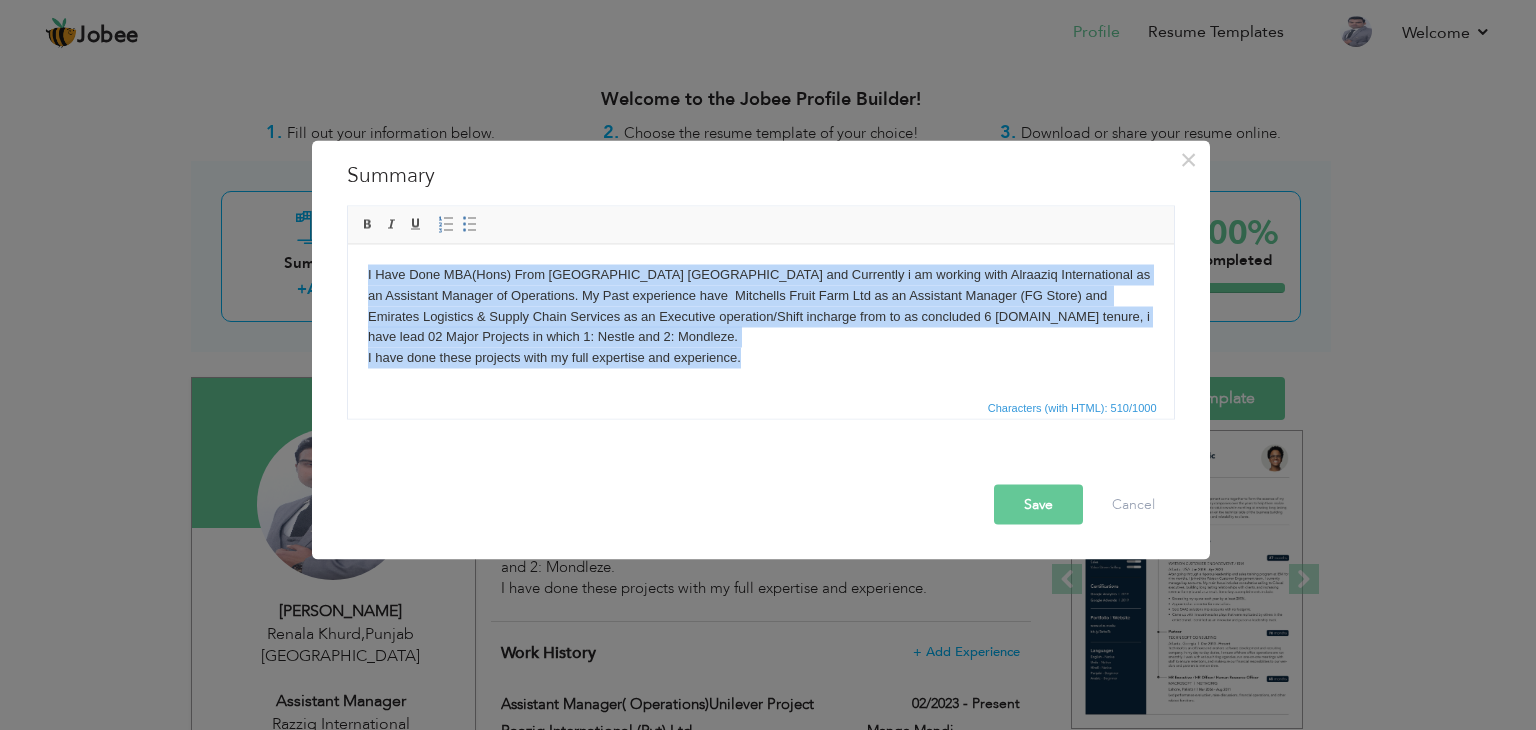 copy on "I Have Done MBA(Hons) From GC University Faisalabad and Currently i am working with Alraaziq International as an Assistant Manager of Operations. My Past experience have  Mitchells Fruit Farm Ltd as an Assistant Manager (FG Store) and  Emirates Logistics & Supply Chain Services as an Executive operation/Shift incharge from to as concluded 6 years.in tenure, i have lead 02 Major Projects in which 1: Nestle and 2: Mondleze. I have done these projects with my full expertise and experience." 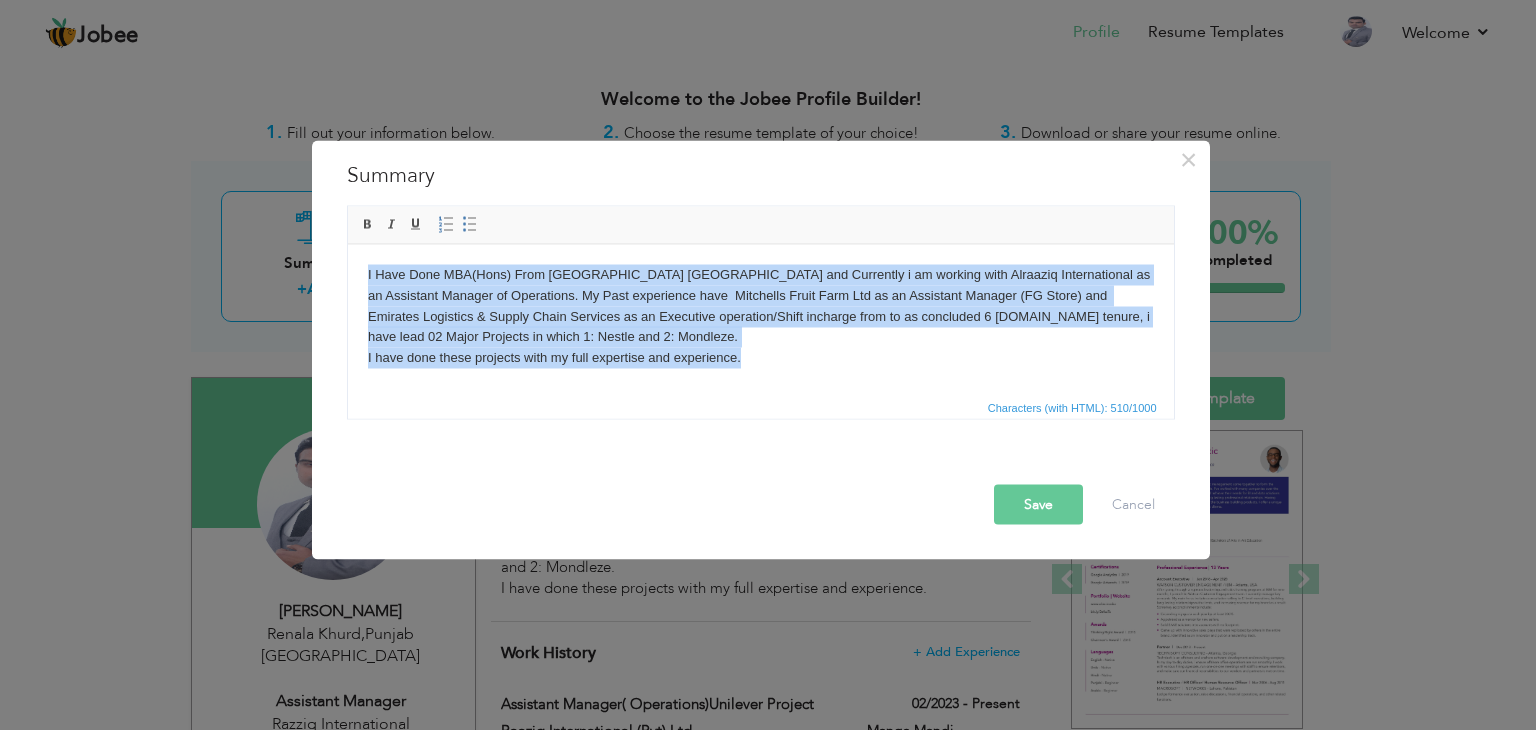 click on "I Have Done MBA(Hons) From GC University Faisalabad and Currently i am working with Alraaziq International as an Assistant Manager of Operations. My Past experience have  Mitchells Fruit Farm Ltd as an Assistant Manager (FG Store) and  Emirates Logistics & Supply Chain Services as an Executive operation/Shift incharge from to as concluded 6 years.in tenure, i have lead 02 Major Projects in which 1: Nestle and 2: Mondleze. I have done these projects with my full expertise and experience." at bounding box center (760, 316) 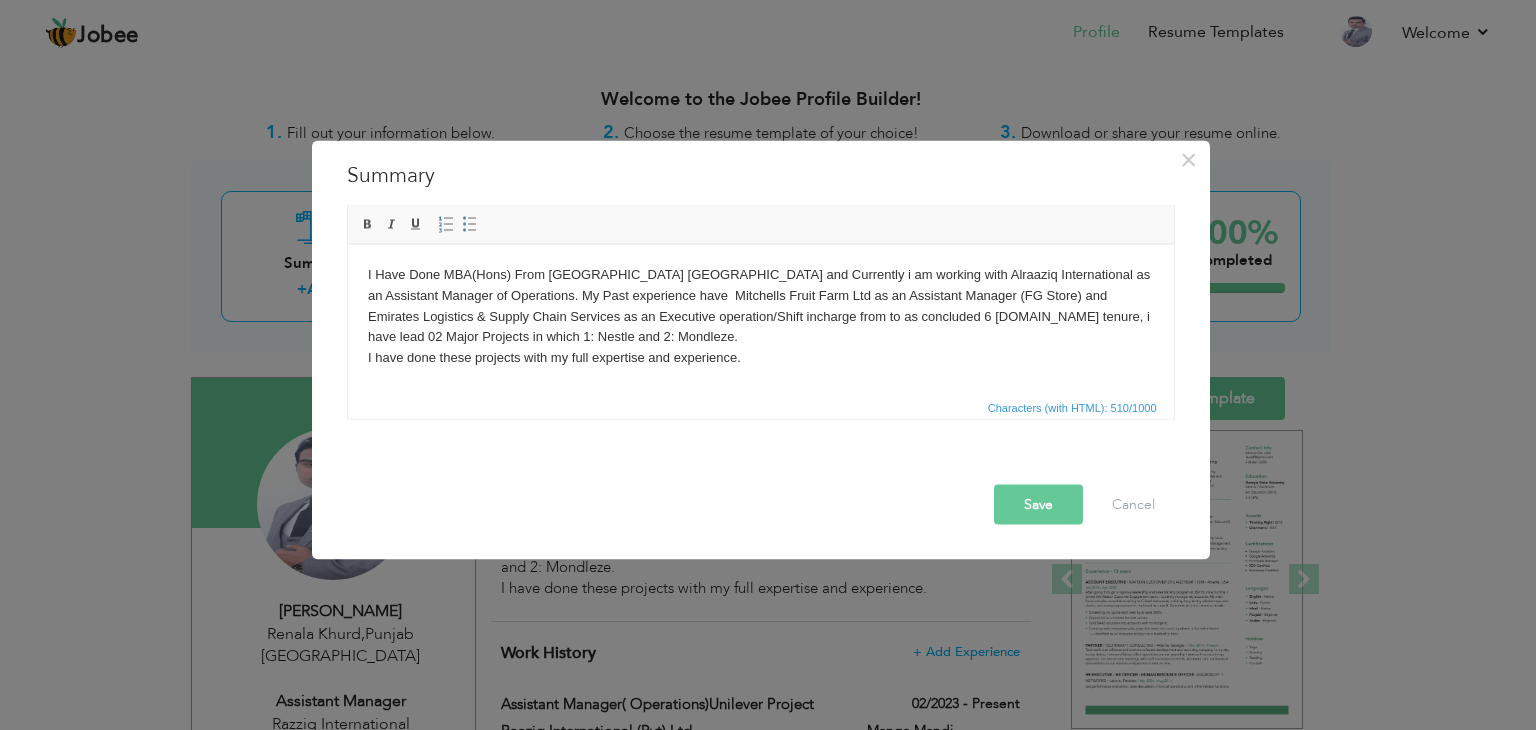 click on "Save" at bounding box center (1038, 505) 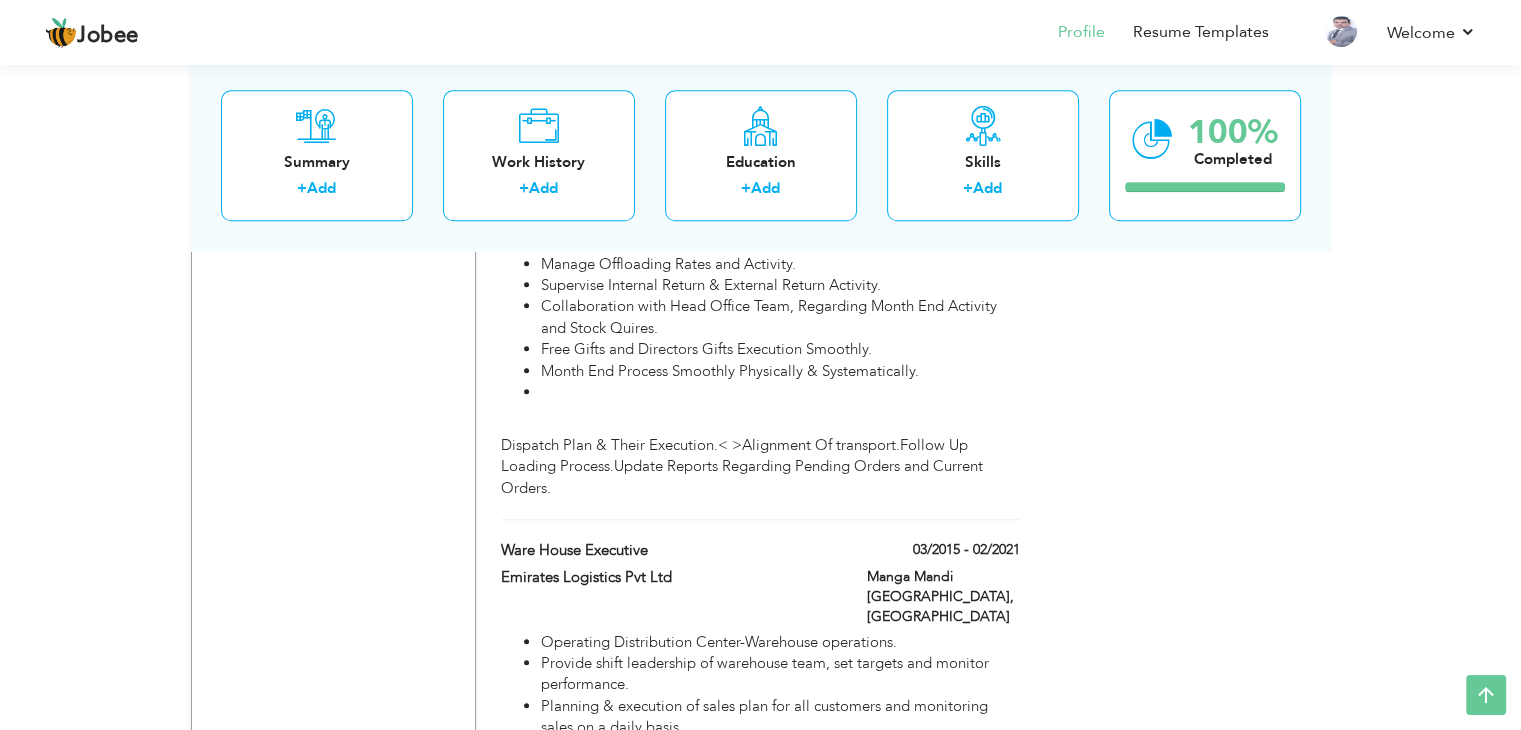 scroll, scrollTop: 1887, scrollLeft: 0, axis: vertical 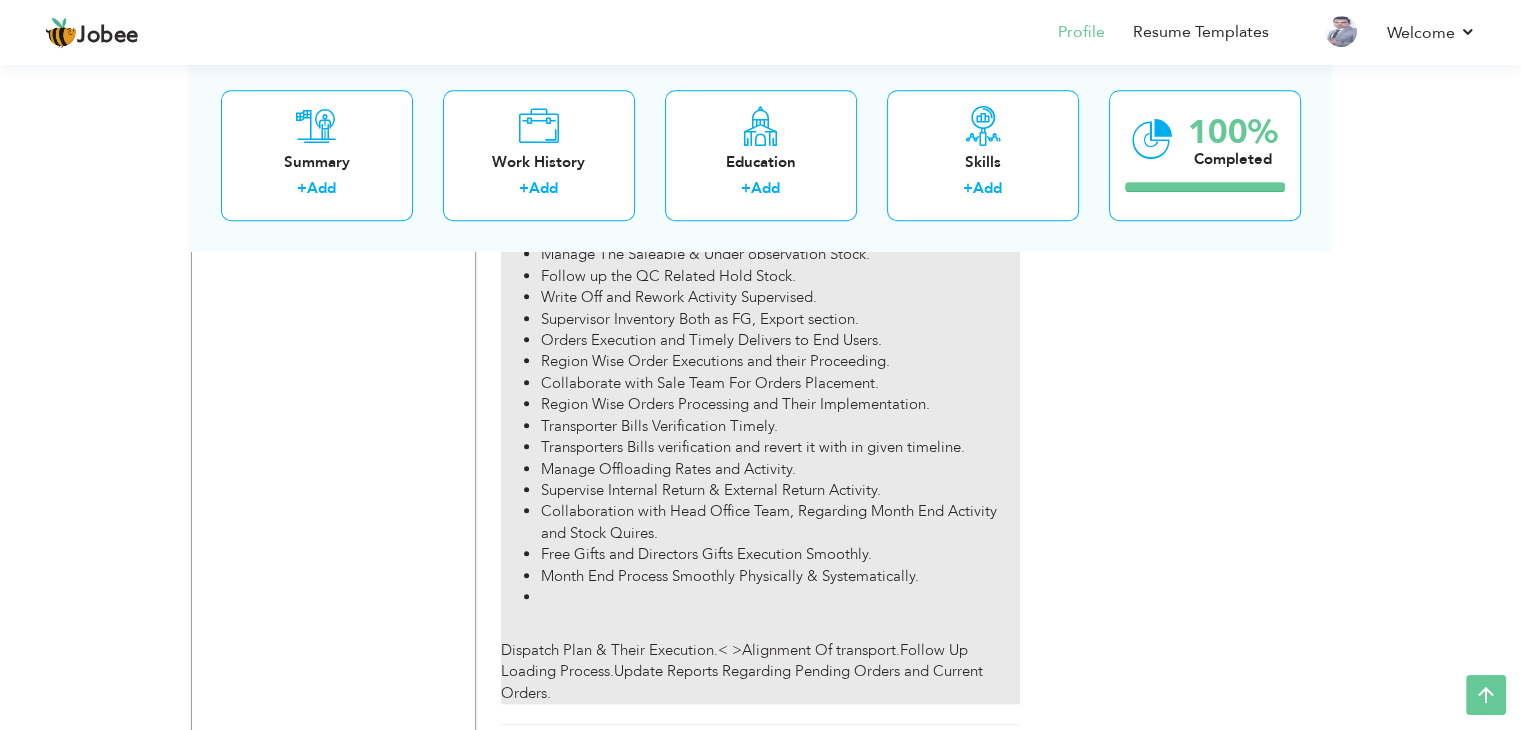 click on "Rectify Physical Production vs System.
Random Stock Checking against Daily Production Report.
Update The B2B Production & Timely Execution.
Manage The Saleable & Under observation Stock.
Follow up the QC Related Hold Stock.
Write Off and Rework Activity Supervised.
Supervisor Inventory Both as FG, Export section.
Orders Execution and Timely Delivers to End Users.
Region Wise Order Executions and their Proceeding.
Collaborate with Sale Team For Orders Placement.
Region Wise Orders Processing and Their Implementation.
Transporter Bills Verification Timely.
Transporters Bills verification and revert it with in given timeline.
Manage Offloading Rates and Activity.
Supervise Internal Return & External Return Activity.
Collaboration with Head Office Team, Regarding Month End Activity and Stock Quires.
Free Gifts and Directors Gifts Execution Smoothly.
Month End Process Smoothly Physically & Systematically." at bounding box center (760, 442) 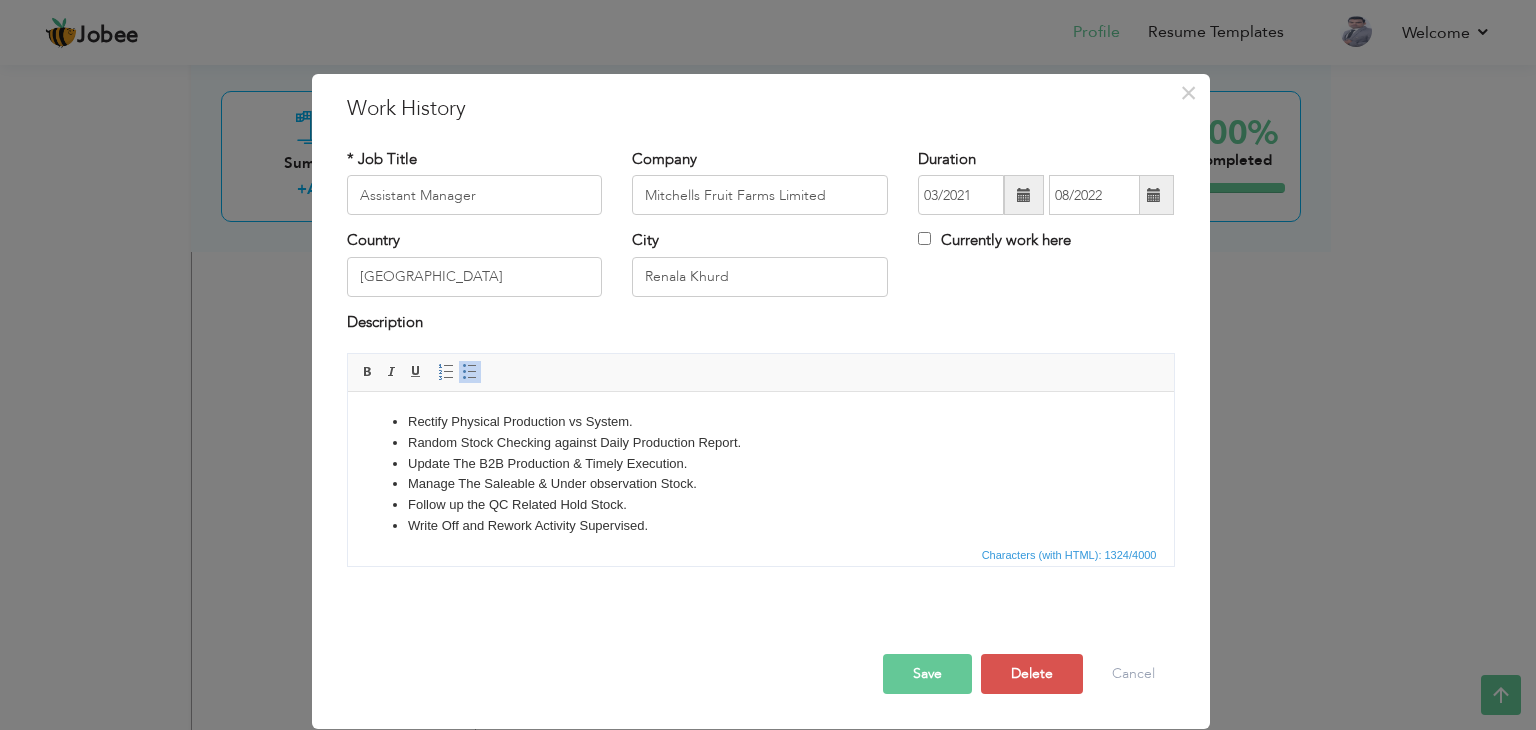 click on "Write Off and Rework Activity Supervised." at bounding box center [760, 526] 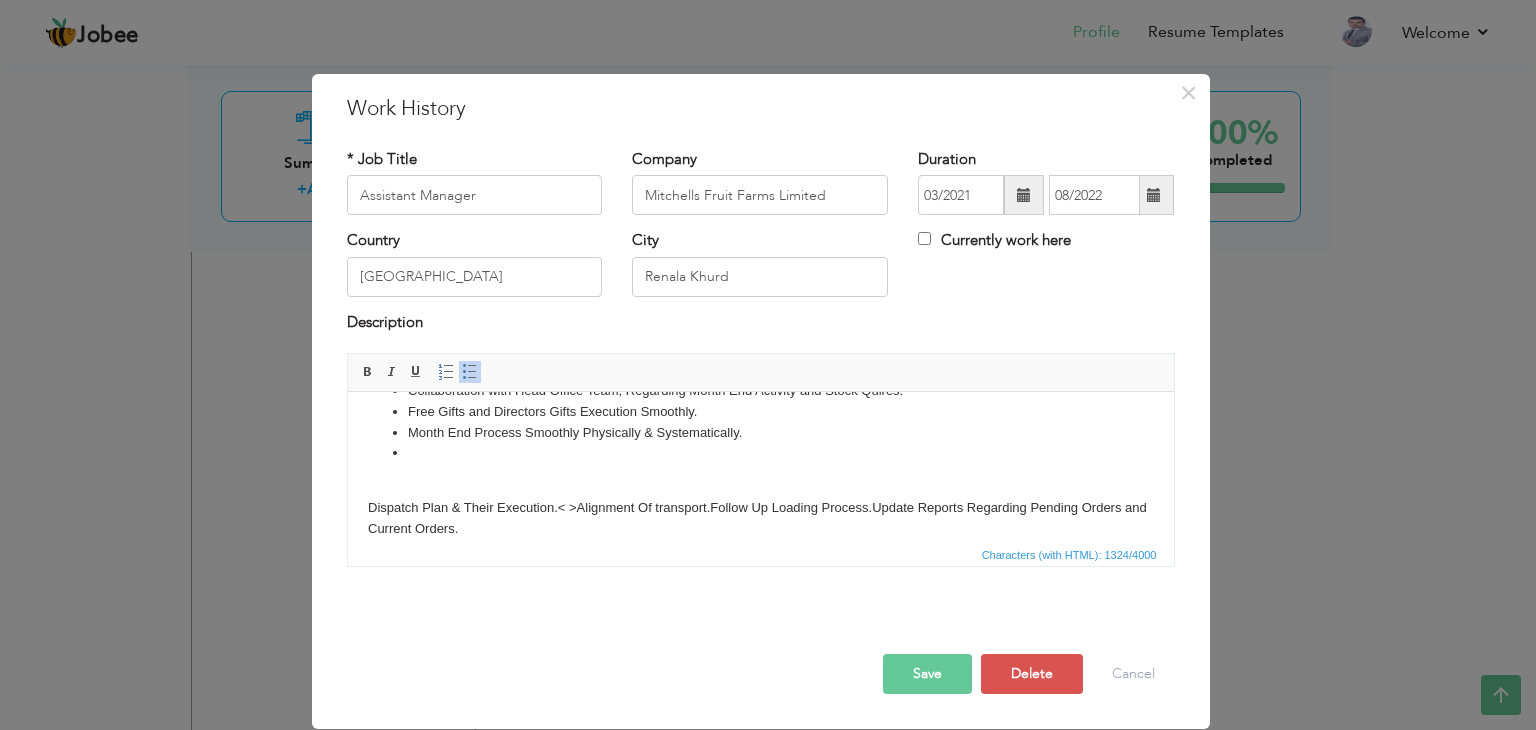 scroll, scrollTop: 360, scrollLeft: 0, axis: vertical 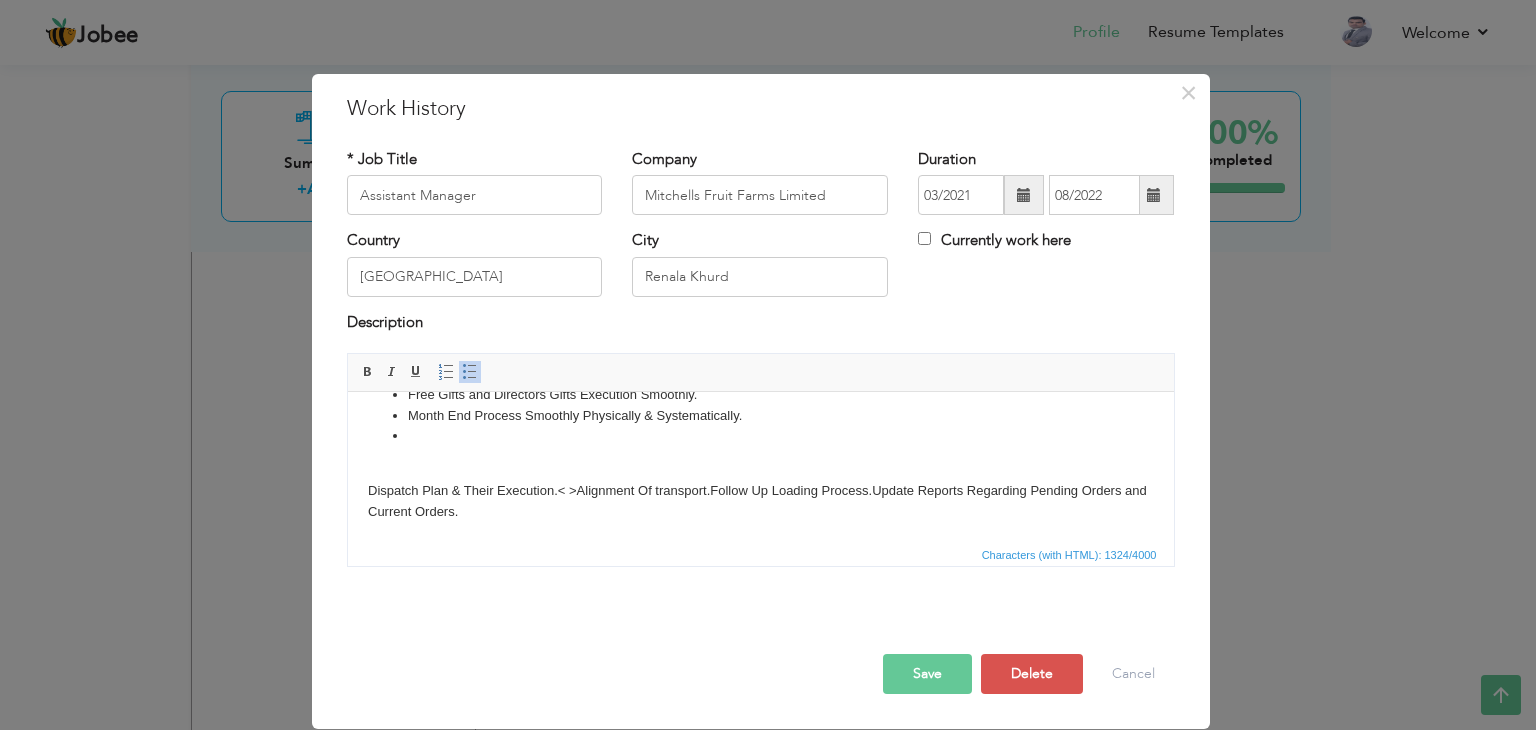 click on "Rectify Physical Production vs System. Random Stock Checking against Daily Production Report. Update The B2B Production & Timely Execution. Manage The Saleable & Under observation Stock. Follow up the QC Related Hold Stock. Write Off and Rework Activity Supervised. Supervisor Inventory Both as FG, Export section. Orders Execution and Timely Delivers to End Users. Region Wise Order Executions and their Proceeding. Collaborate with Sale Team For Orders Placement. Region Wise Orders Processing and Their Implementation. Transporter Bills Verification Timely. Transporters Bills verification and revert it with in given timeline. Manage Offloading Rates and Activity. Supervise Internal Return & External Return Activity. Collaboration with Head Office Team, Regarding Month End Activity and Stock Quires. Free Gifts and Directors Gifts Execution Smoothly. Month End Process Smoothly Physically & Systematically.   Dispatch Plan & Their Execution.< >Alignment Of transport. Follow Up Loading Process." at bounding box center [760, 287] 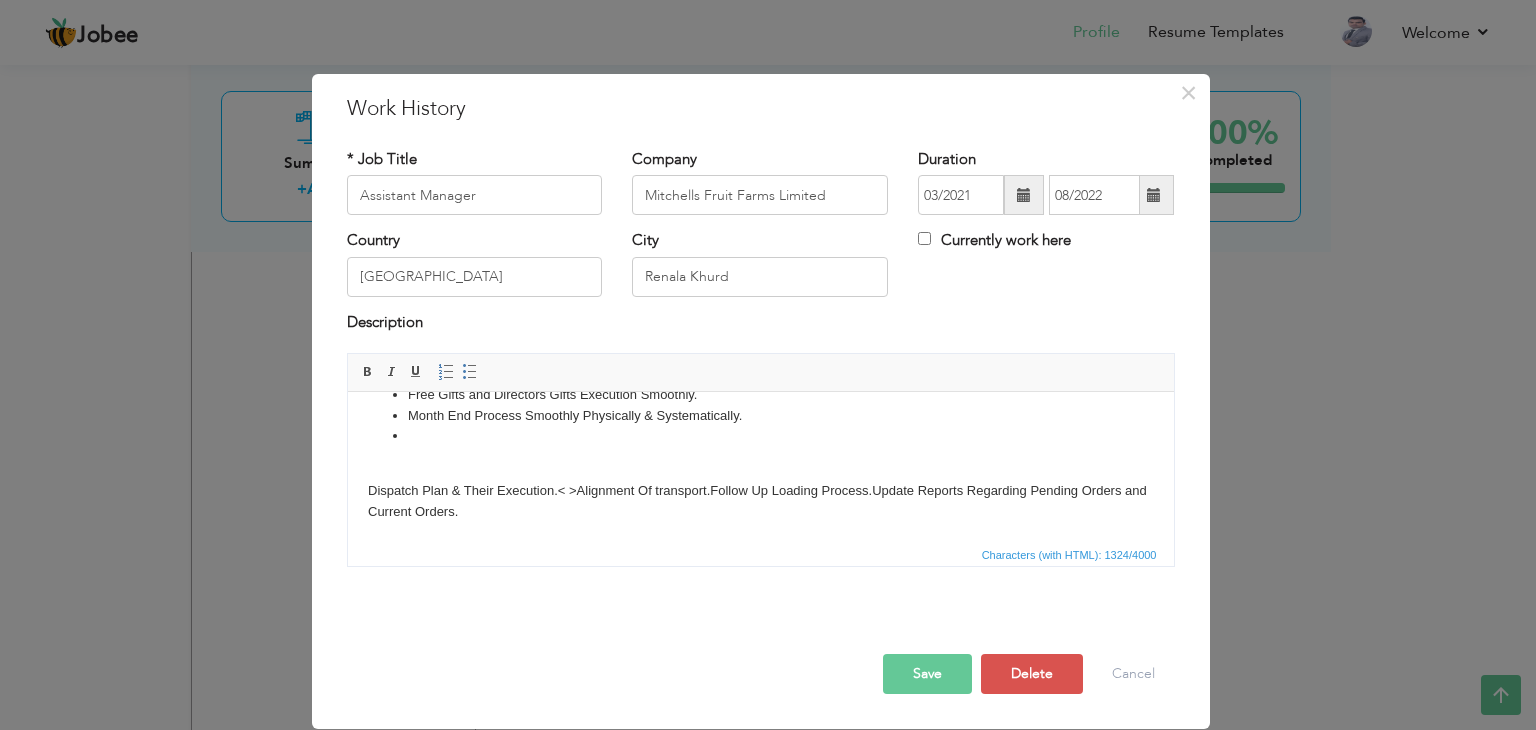 type 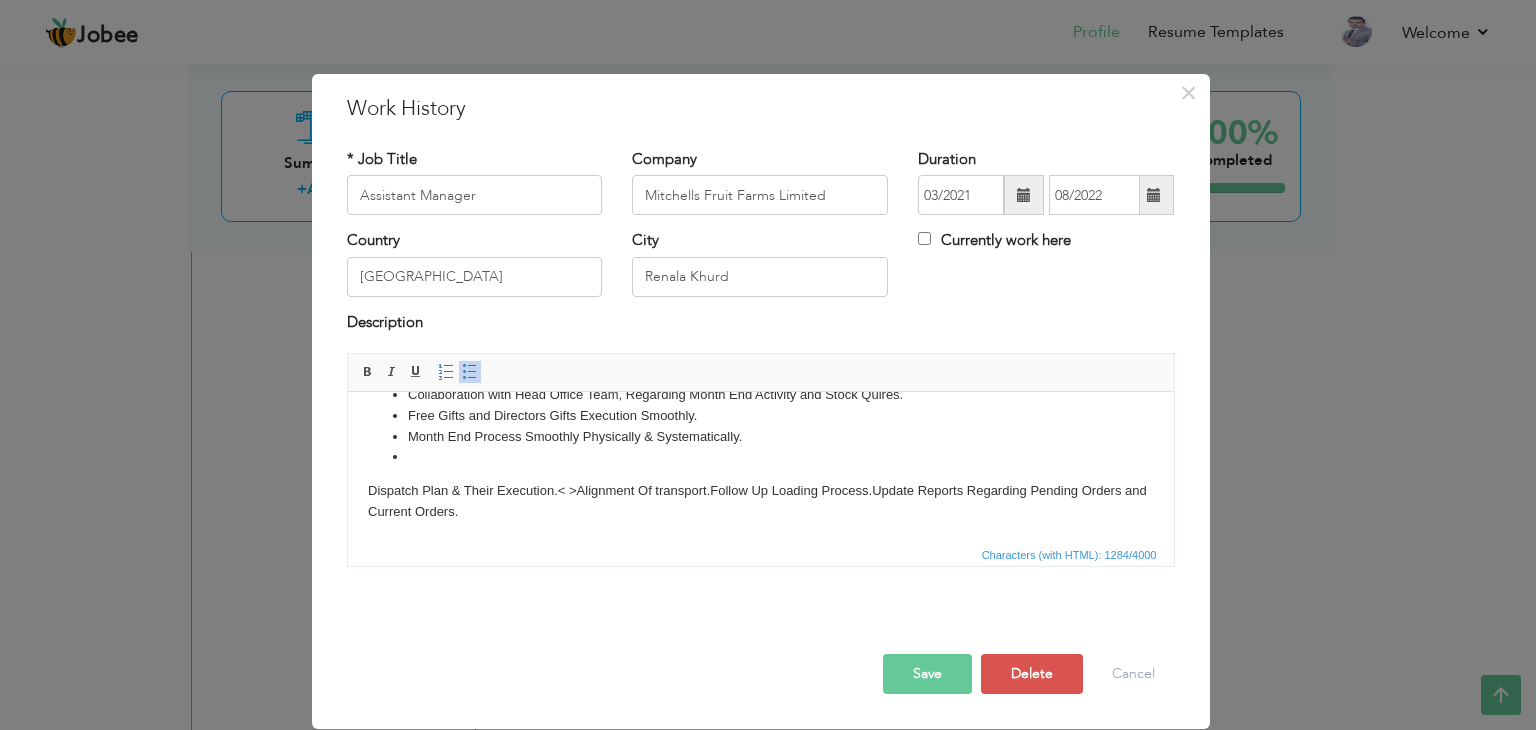 scroll, scrollTop: 305, scrollLeft: 0, axis: vertical 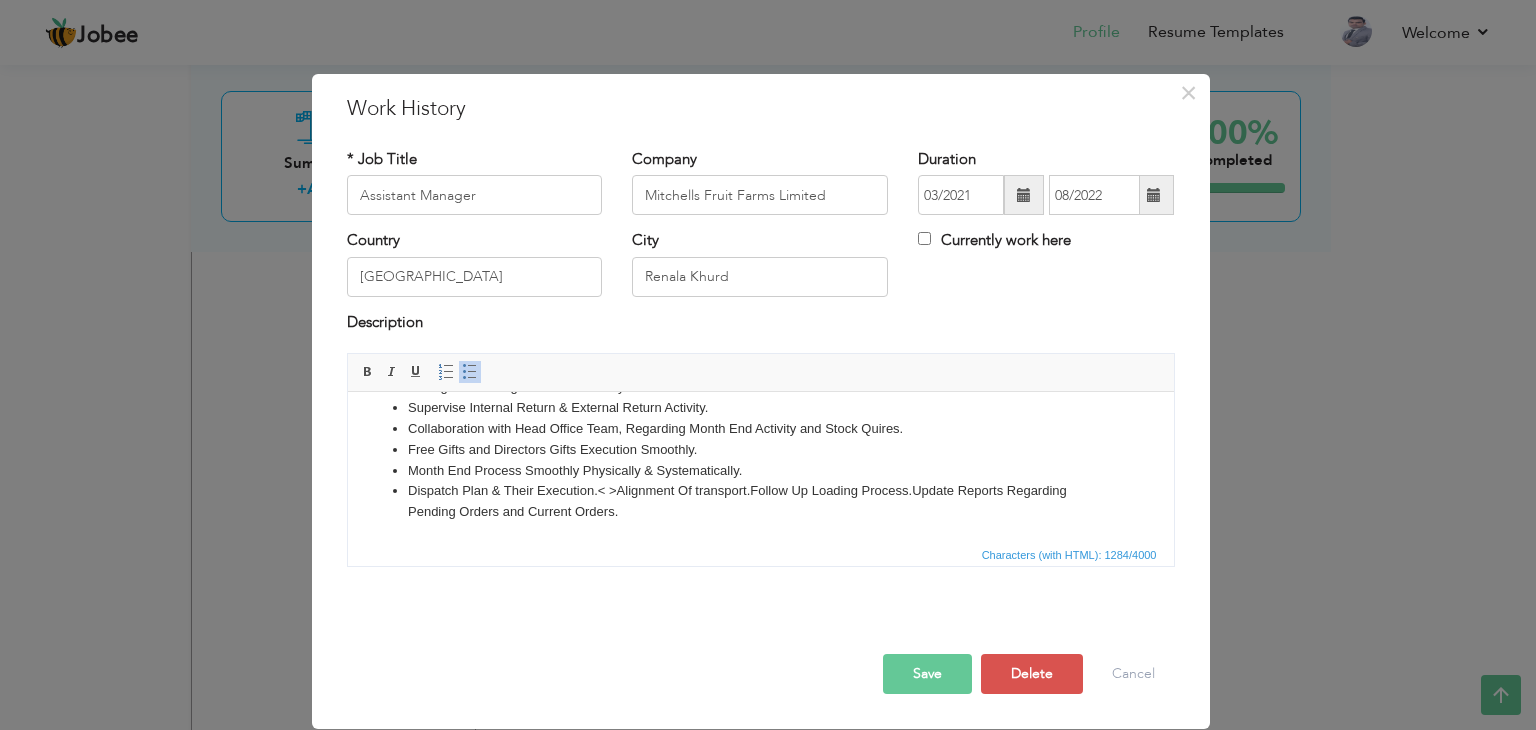 click on "Save" at bounding box center (927, 674) 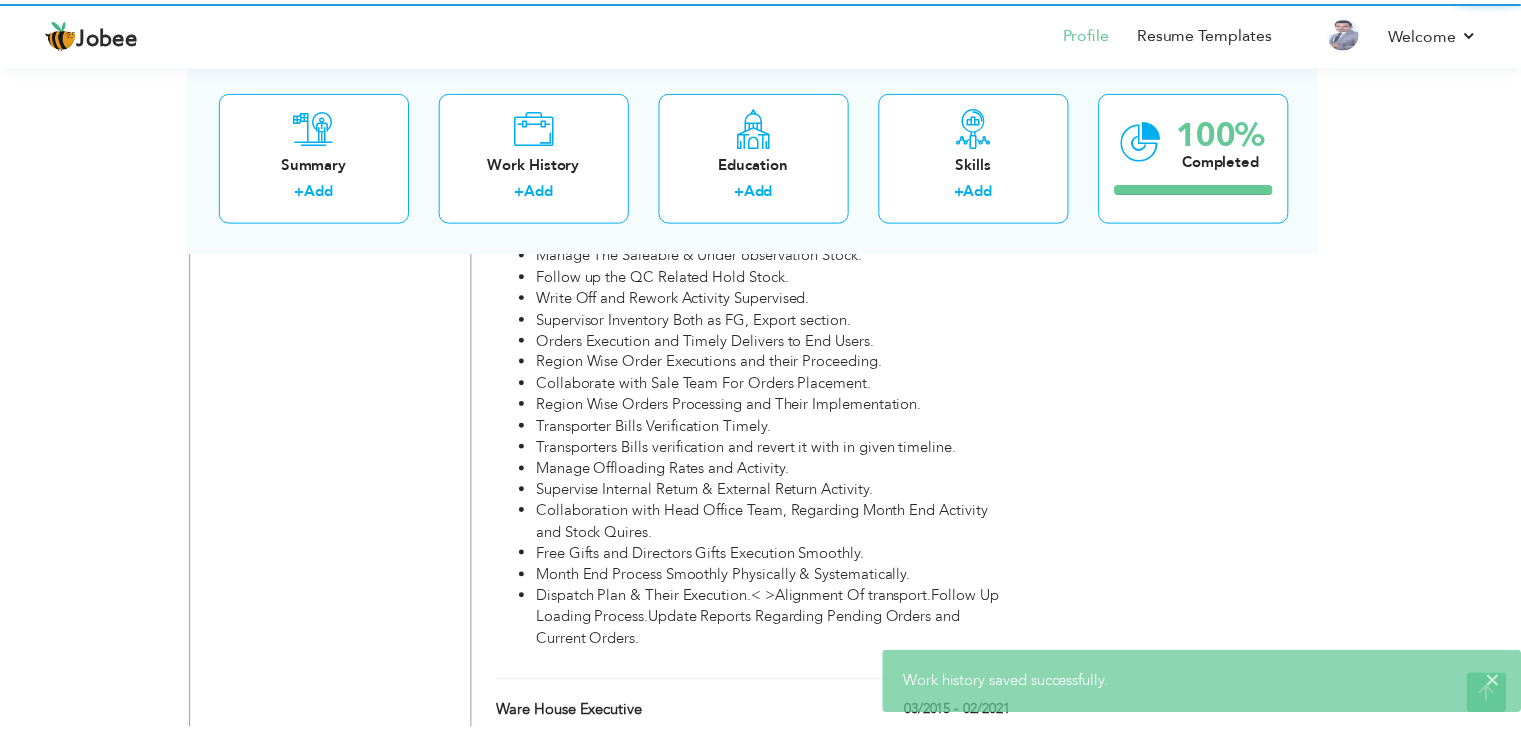 scroll, scrollTop: 0, scrollLeft: 0, axis: both 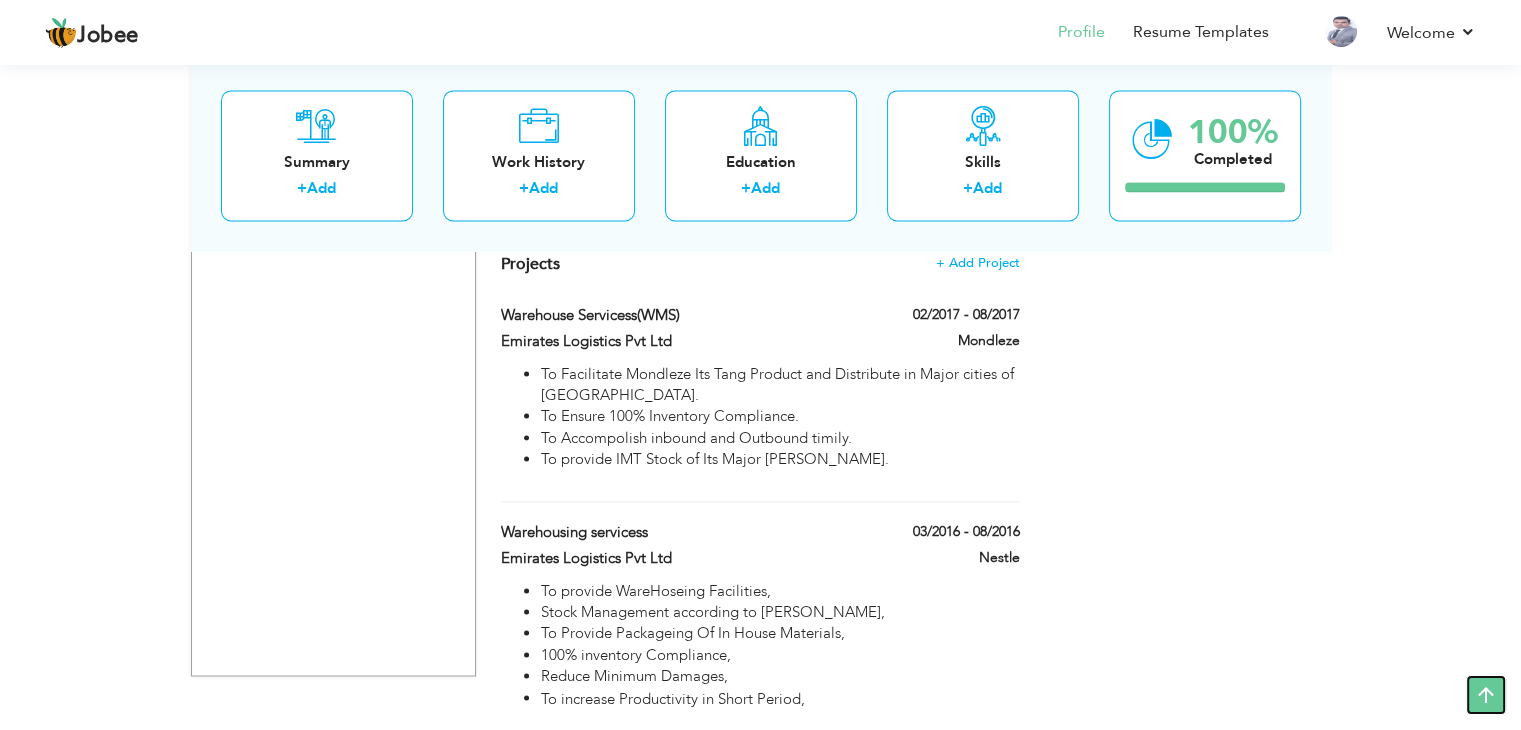 click at bounding box center [1486, 695] 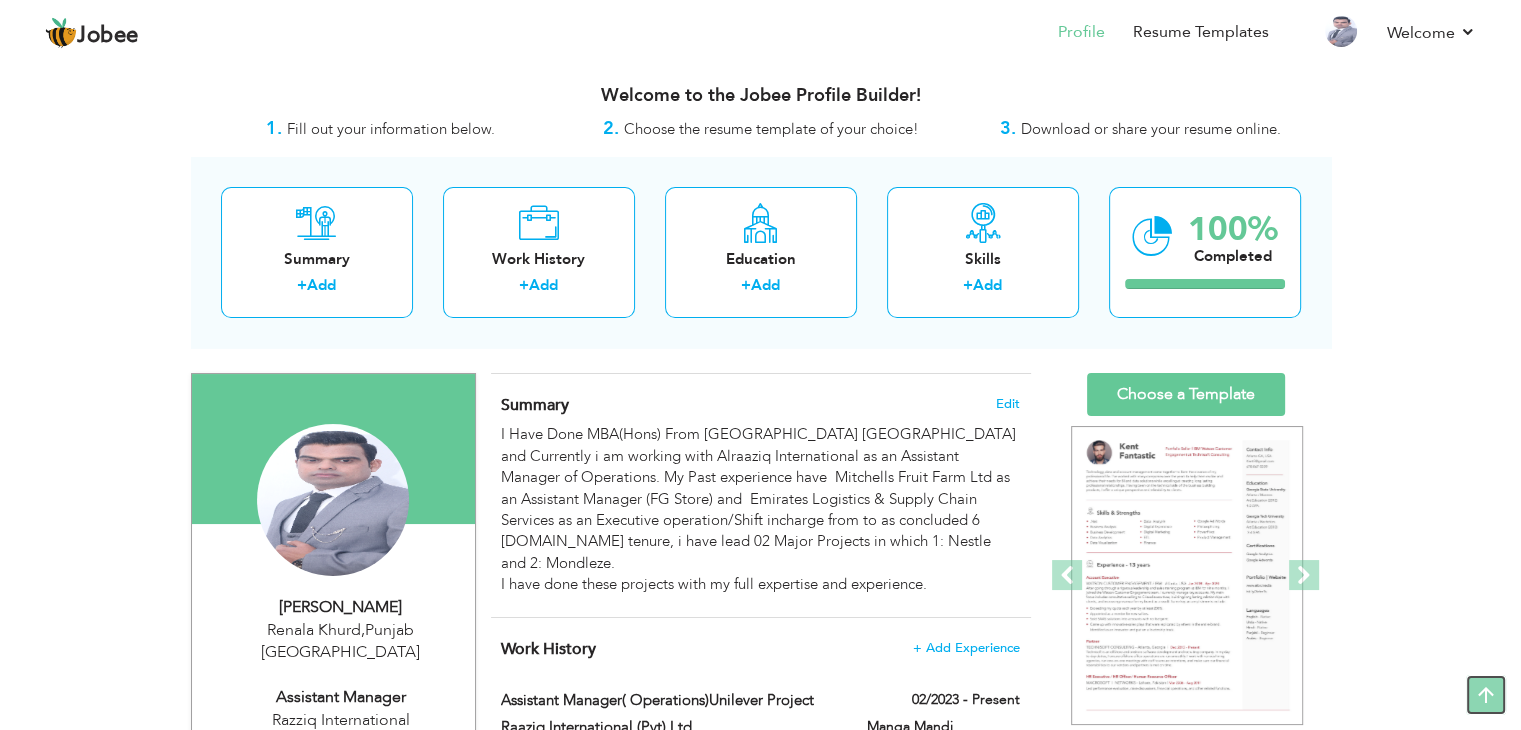 scroll, scrollTop: 0, scrollLeft: 0, axis: both 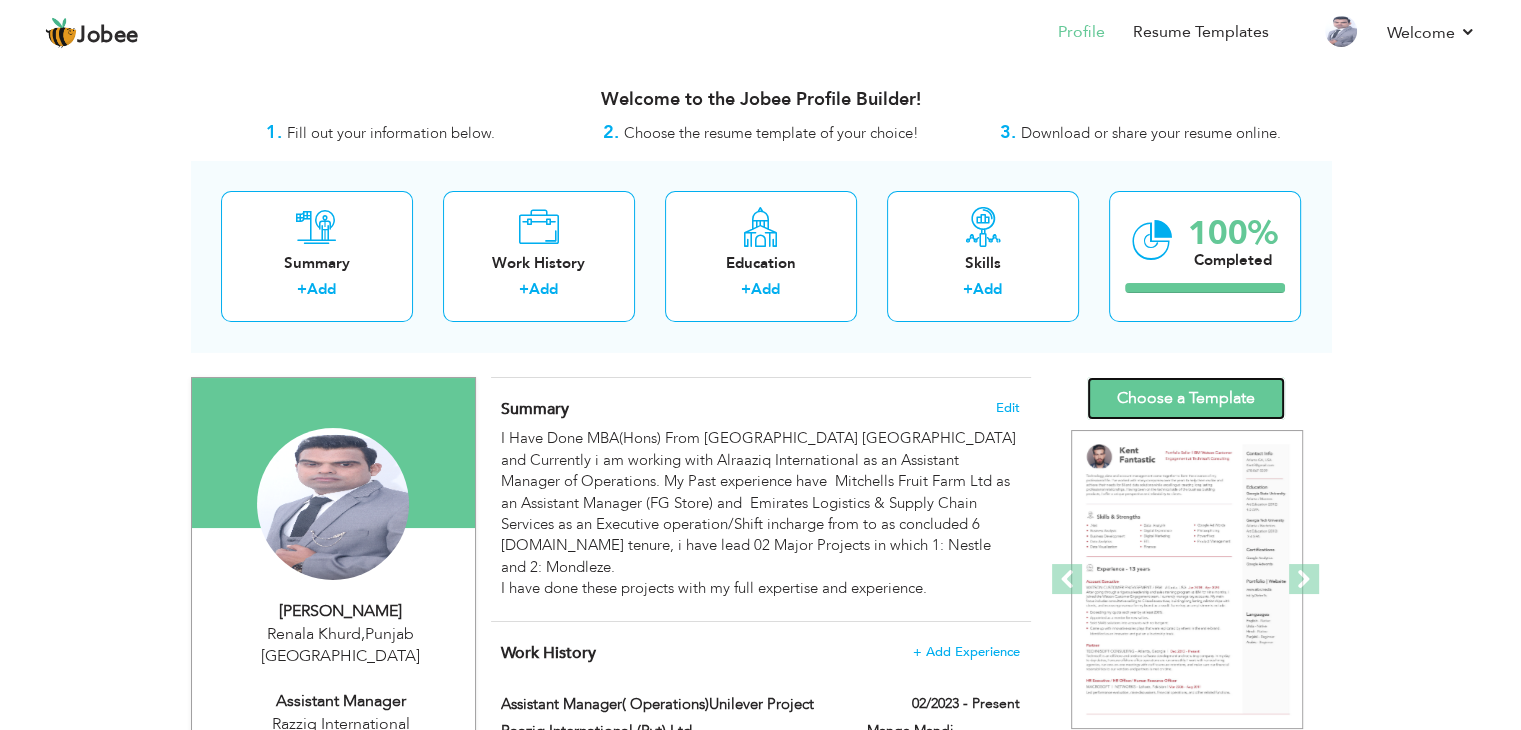 click on "Choose a Template" at bounding box center [1186, 398] 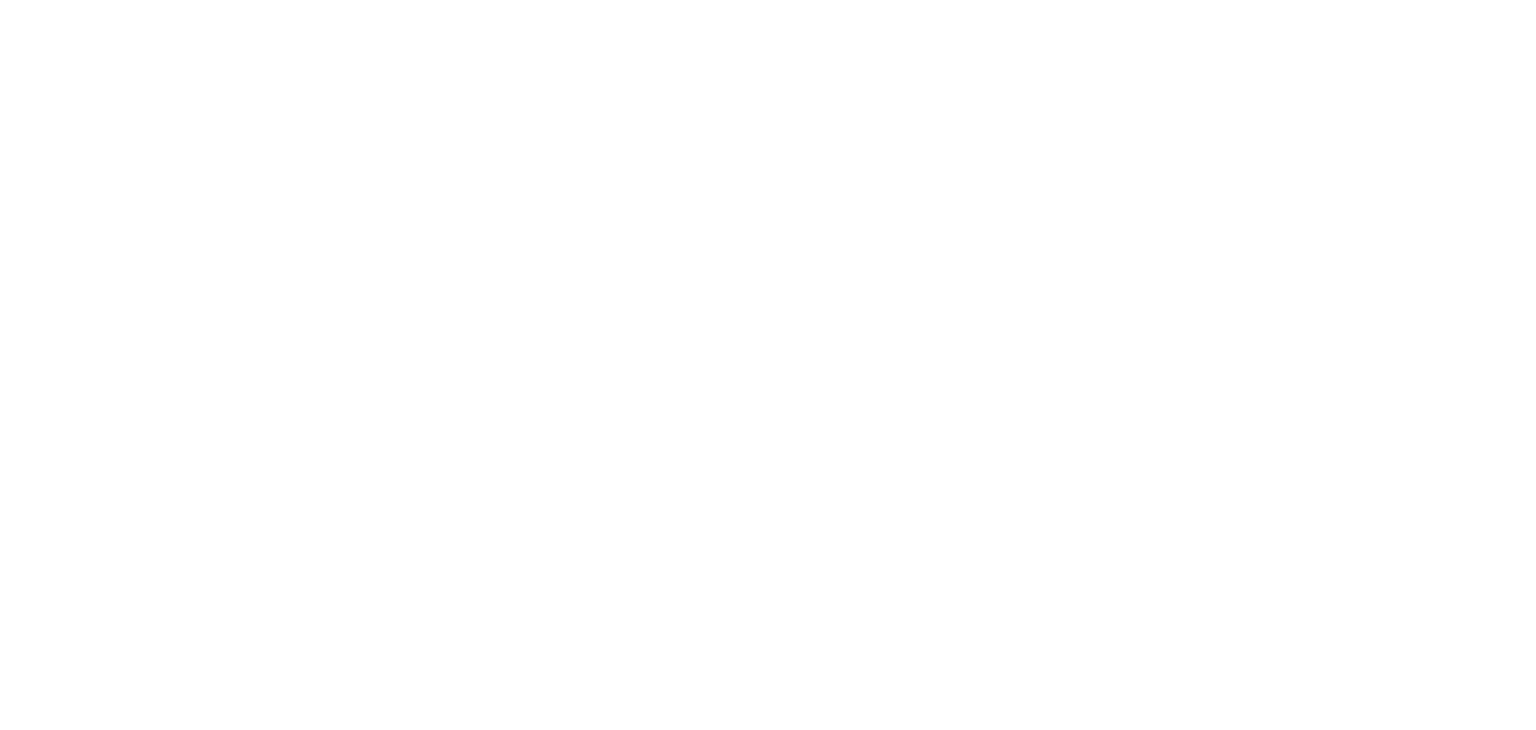 scroll, scrollTop: 0, scrollLeft: 0, axis: both 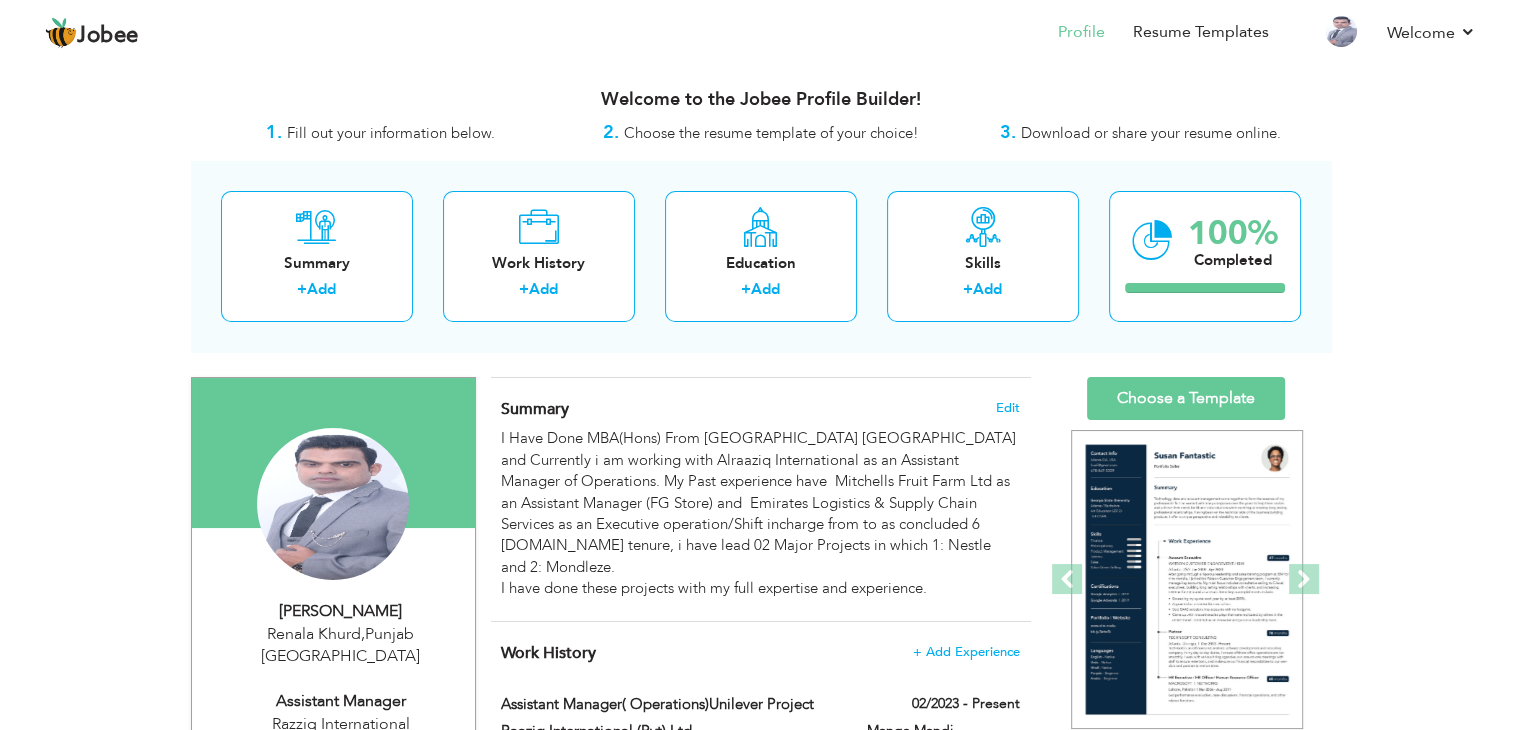 click at bounding box center [333, 453] 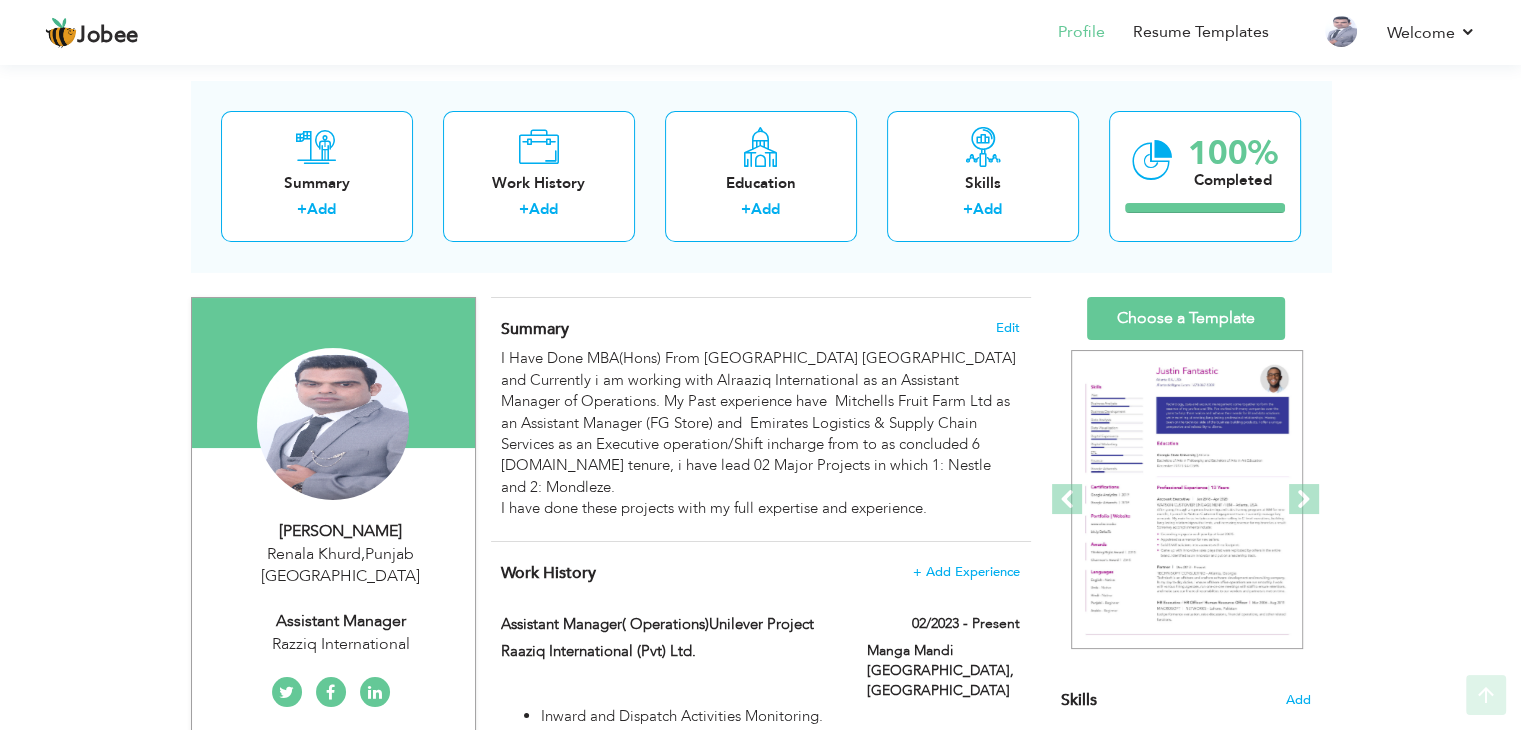 scroll, scrollTop: 266, scrollLeft: 0, axis: vertical 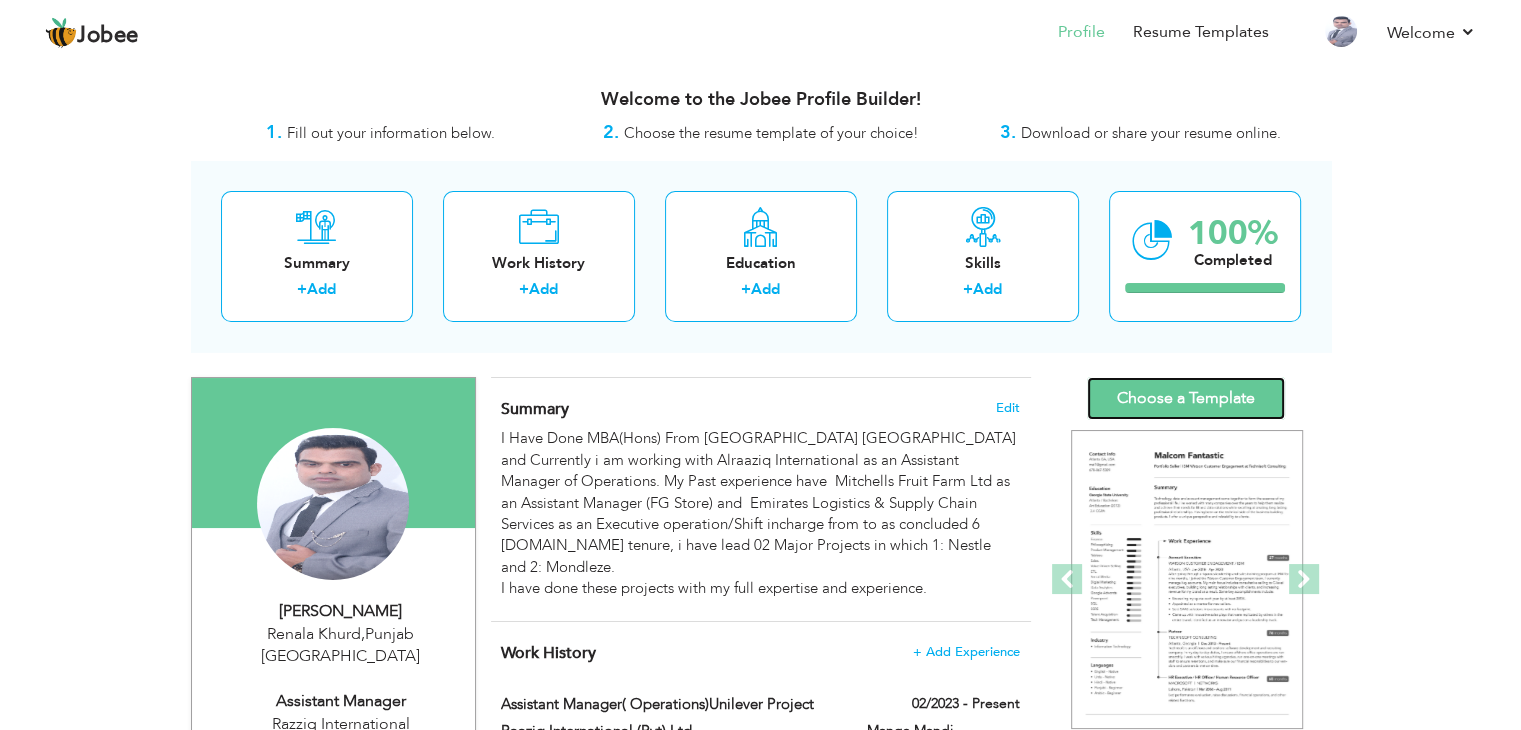 click on "Choose a Template" at bounding box center (1186, 398) 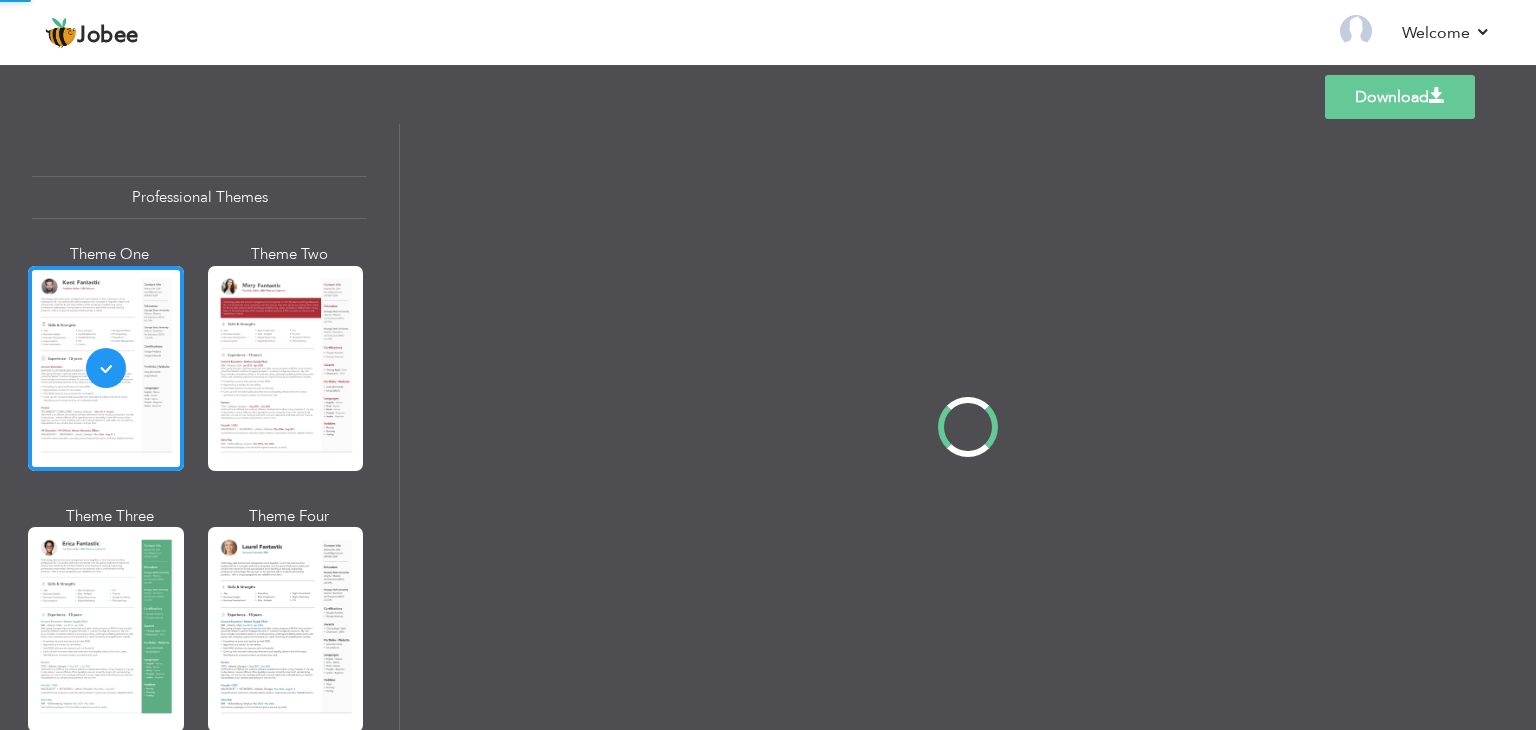 scroll, scrollTop: 0, scrollLeft: 0, axis: both 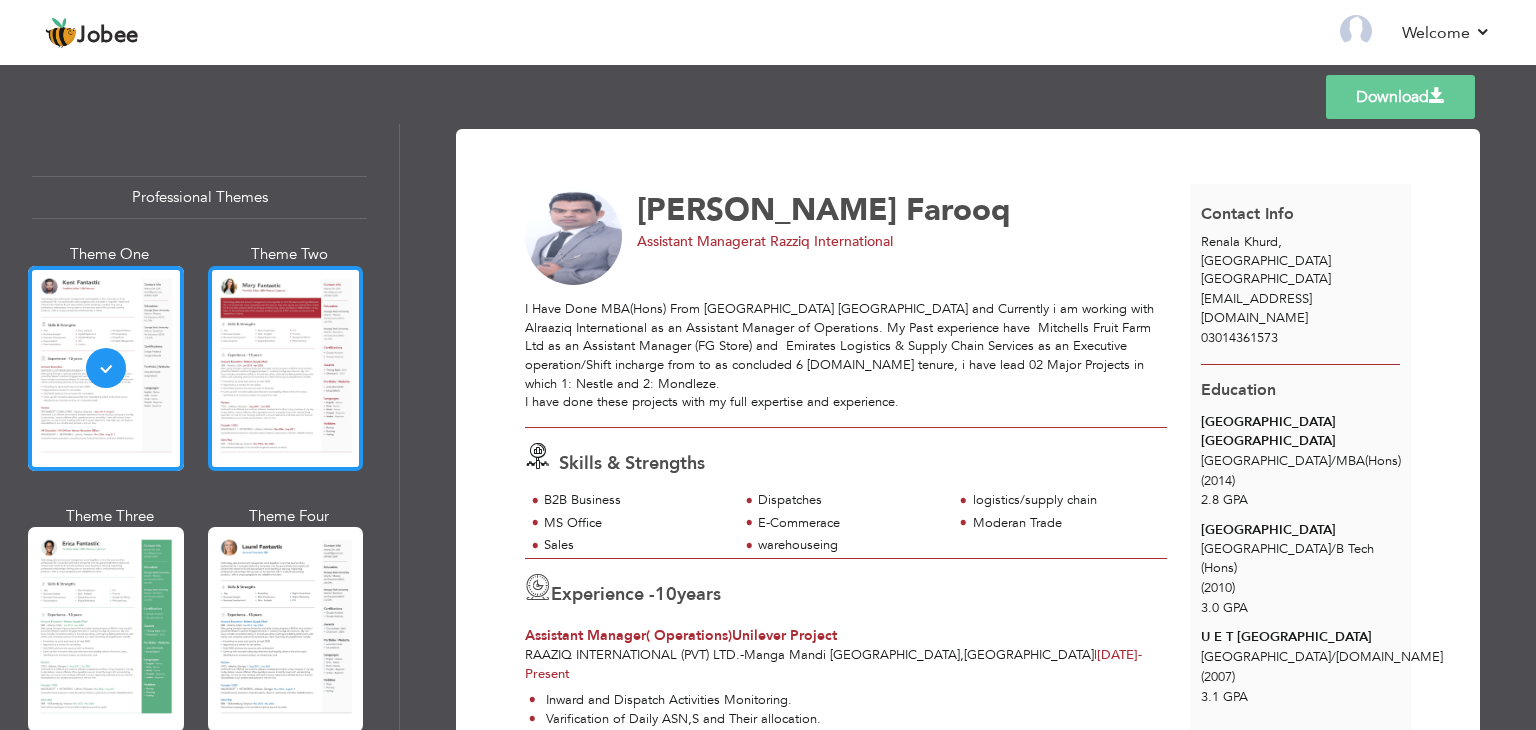 click at bounding box center [286, 368] 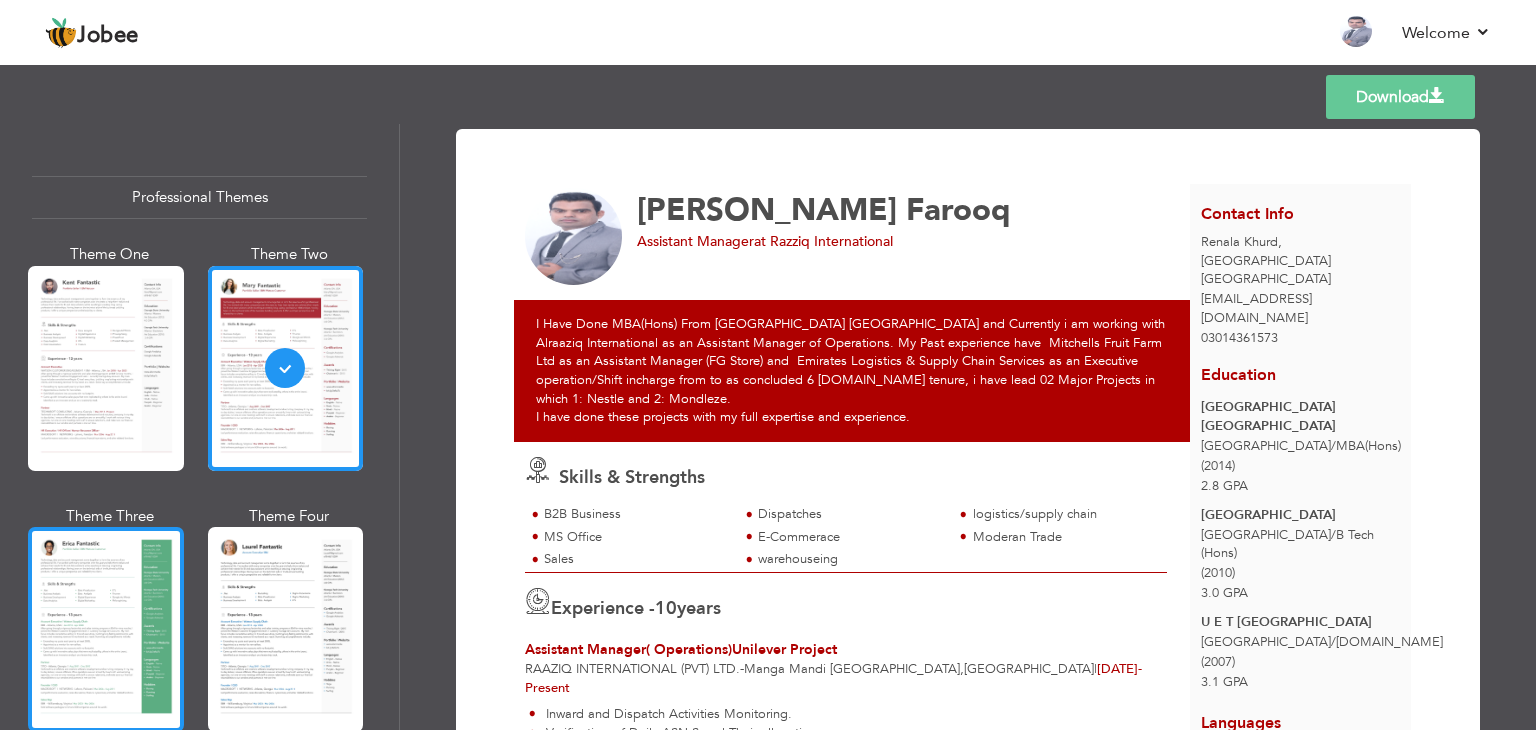 click at bounding box center (106, 629) 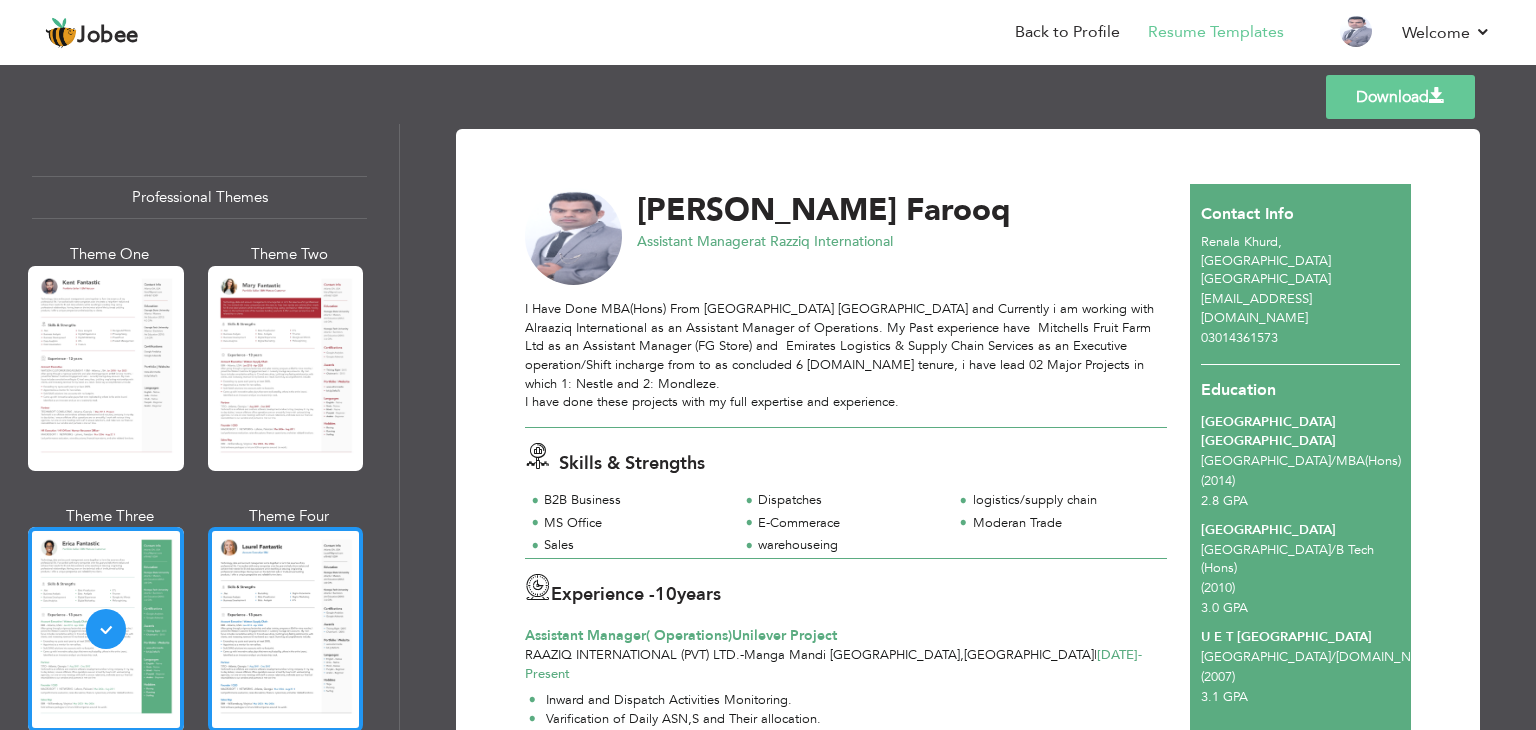 click at bounding box center (286, 629) 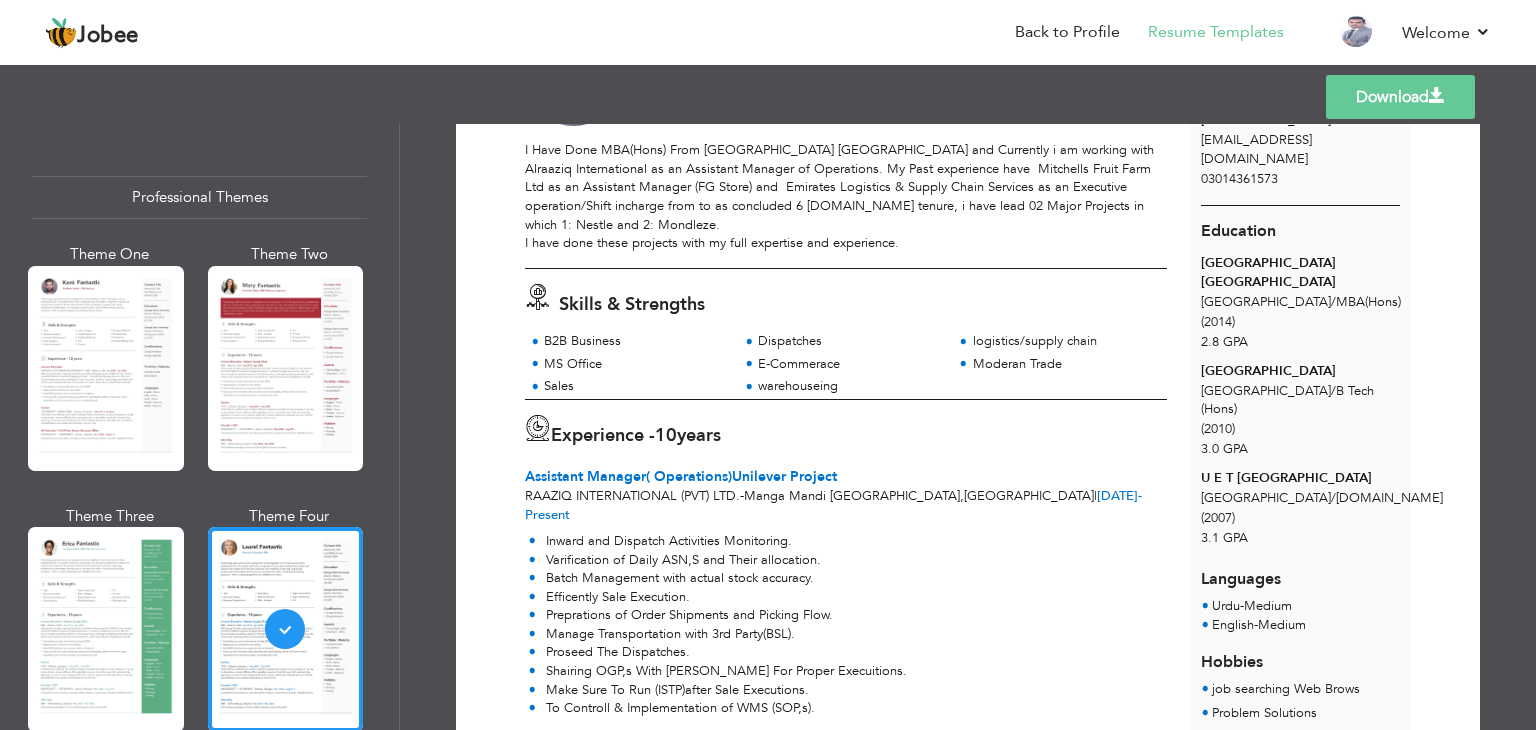scroll, scrollTop: 132, scrollLeft: 0, axis: vertical 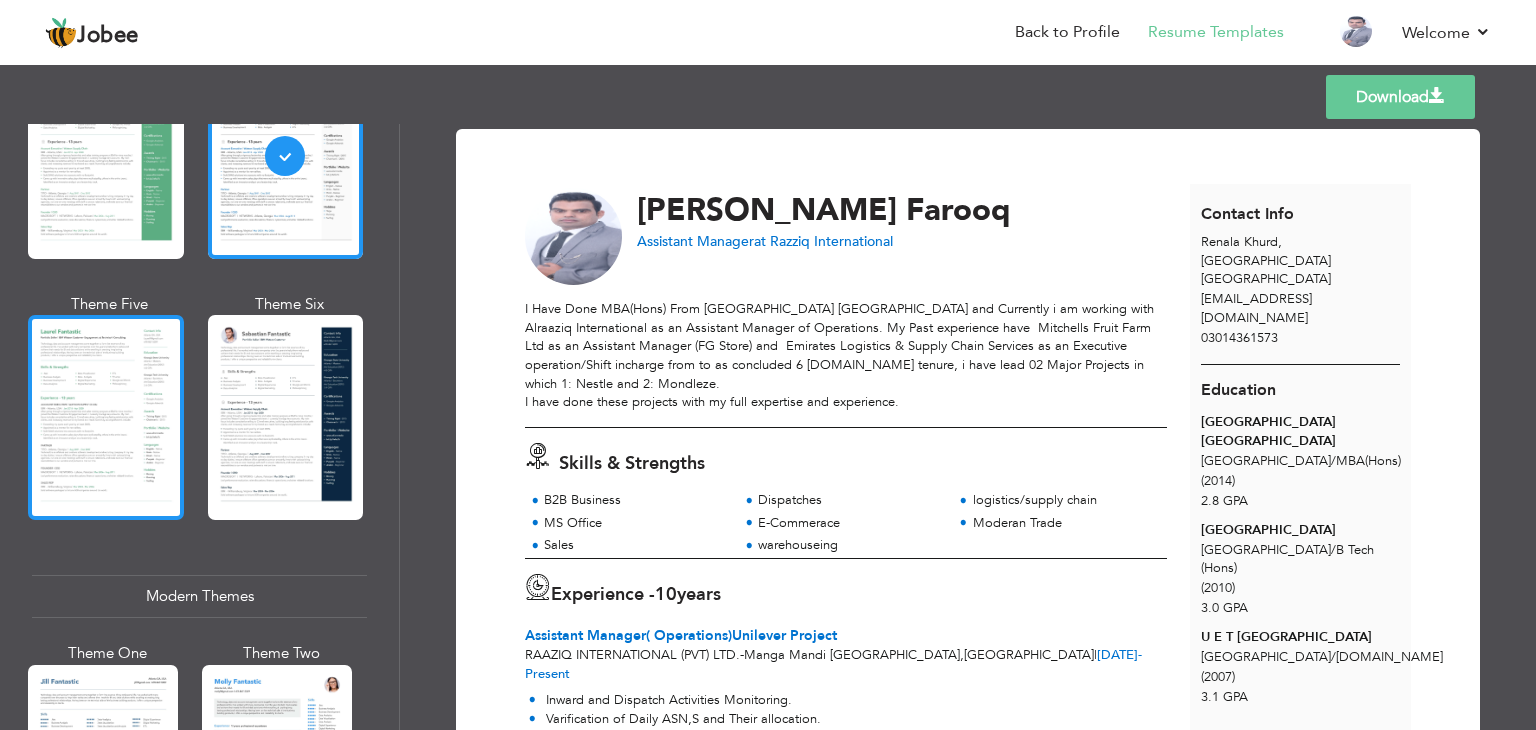 click at bounding box center (106, 417) 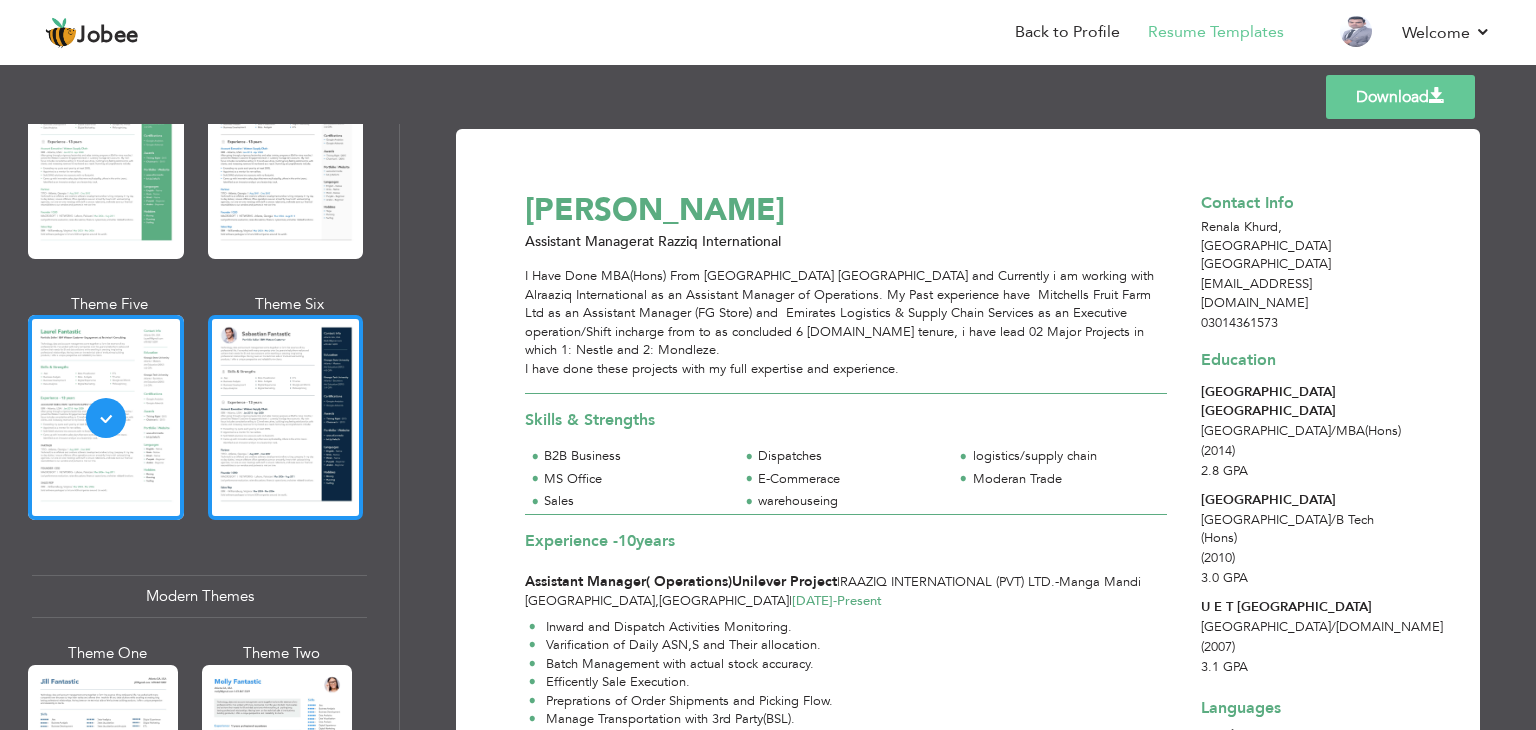 click at bounding box center [286, 417] 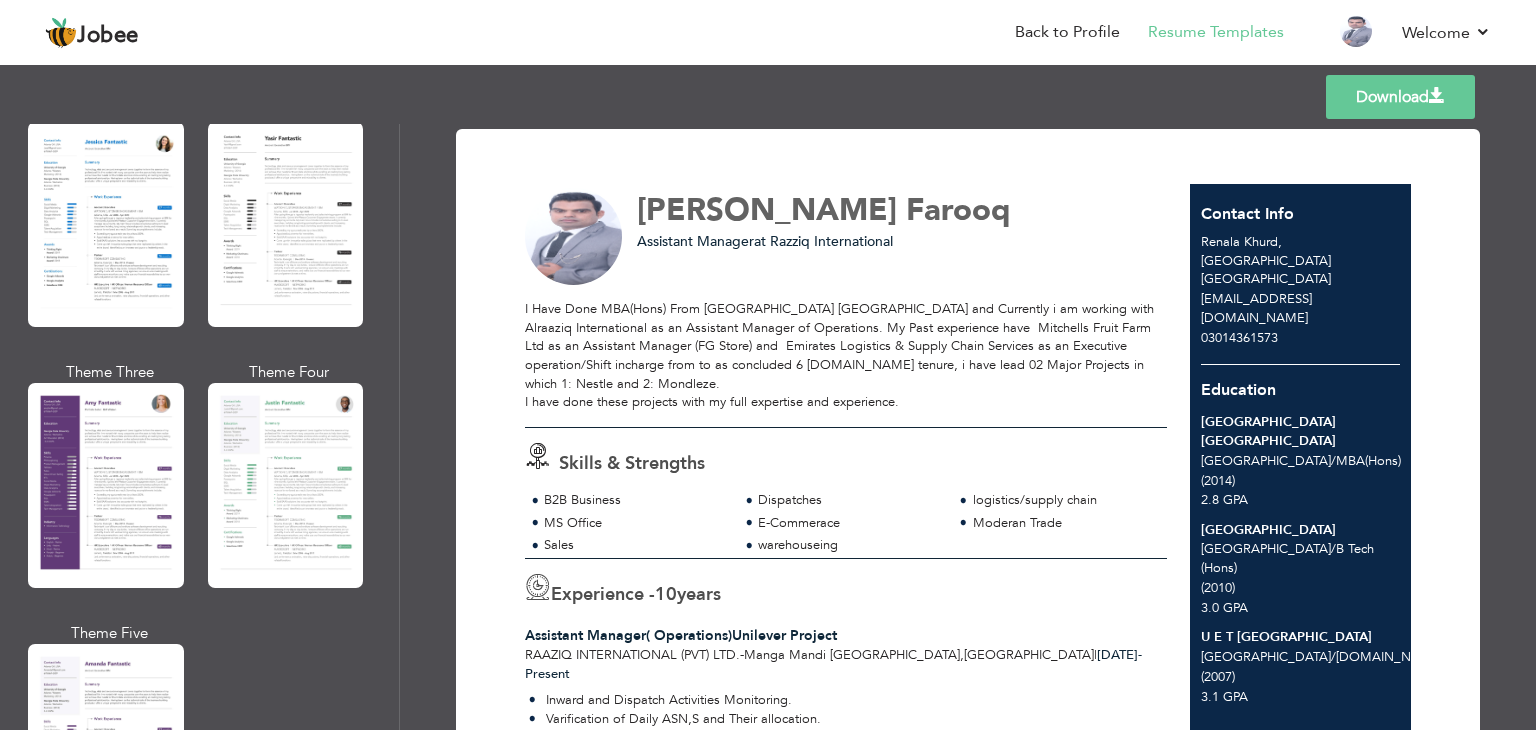 scroll, scrollTop: 1622, scrollLeft: 0, axis: vertical 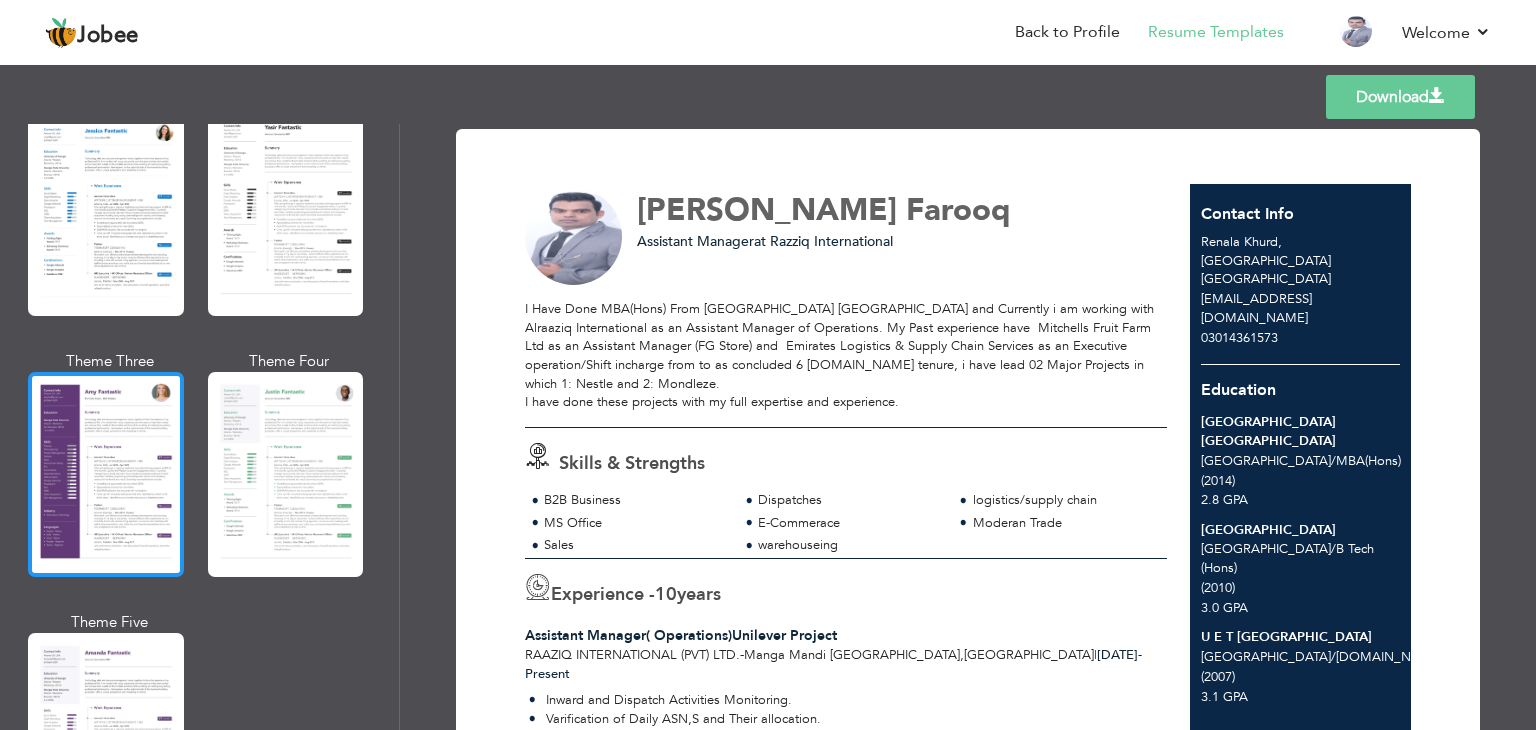 click at bounding box center (106, 474) 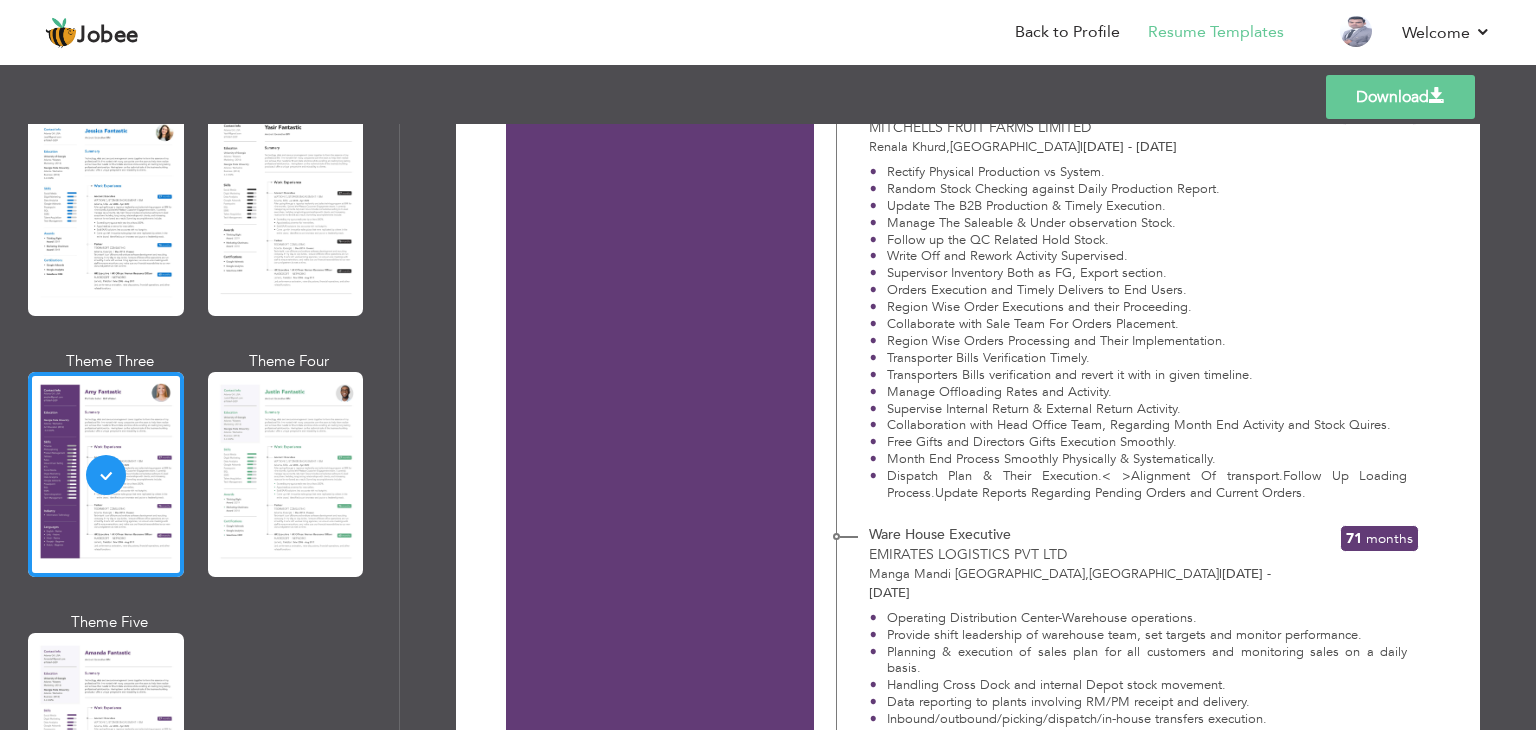 scroll, scrollTop: 1099, scrollLeft: 0, axis: vertical 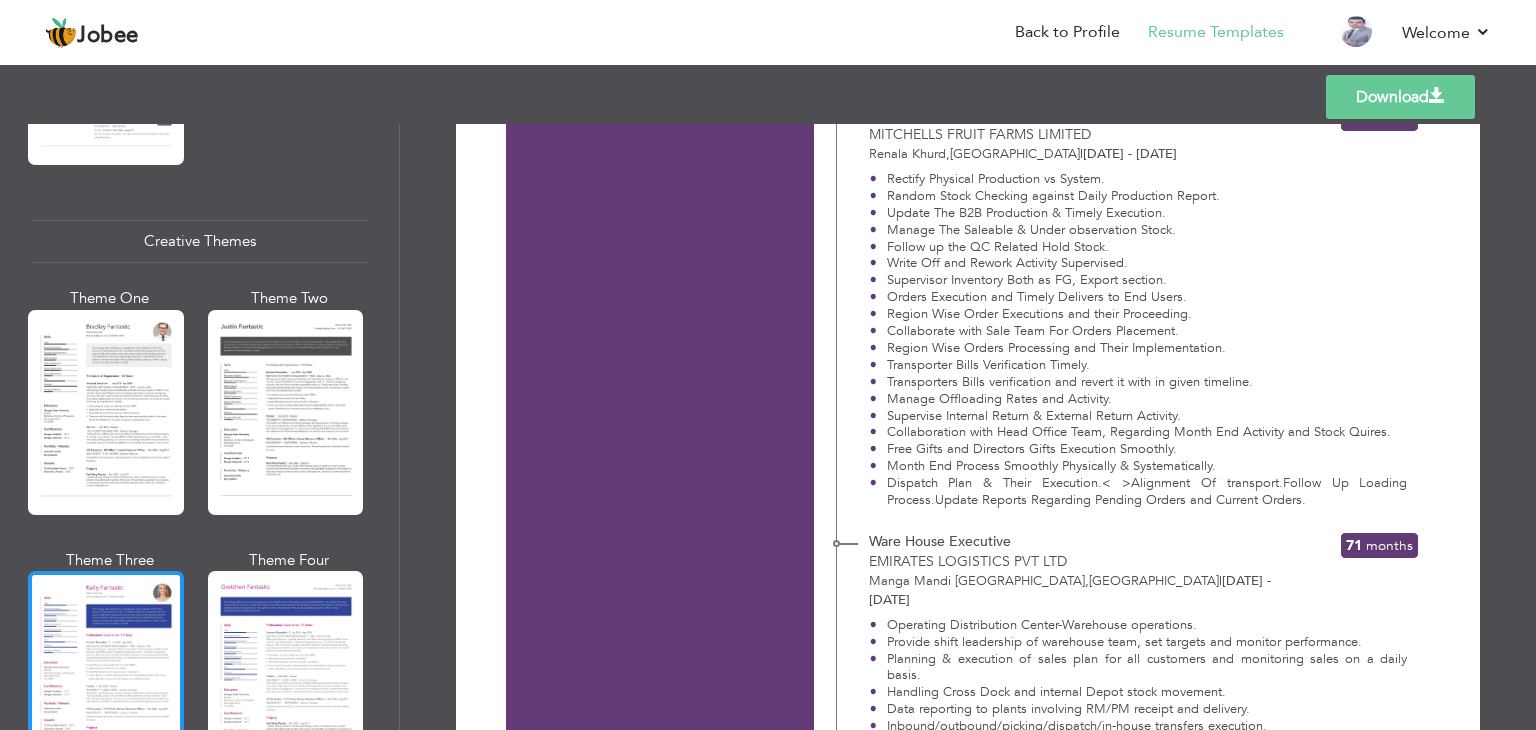 click at bounding box center (106, 673) 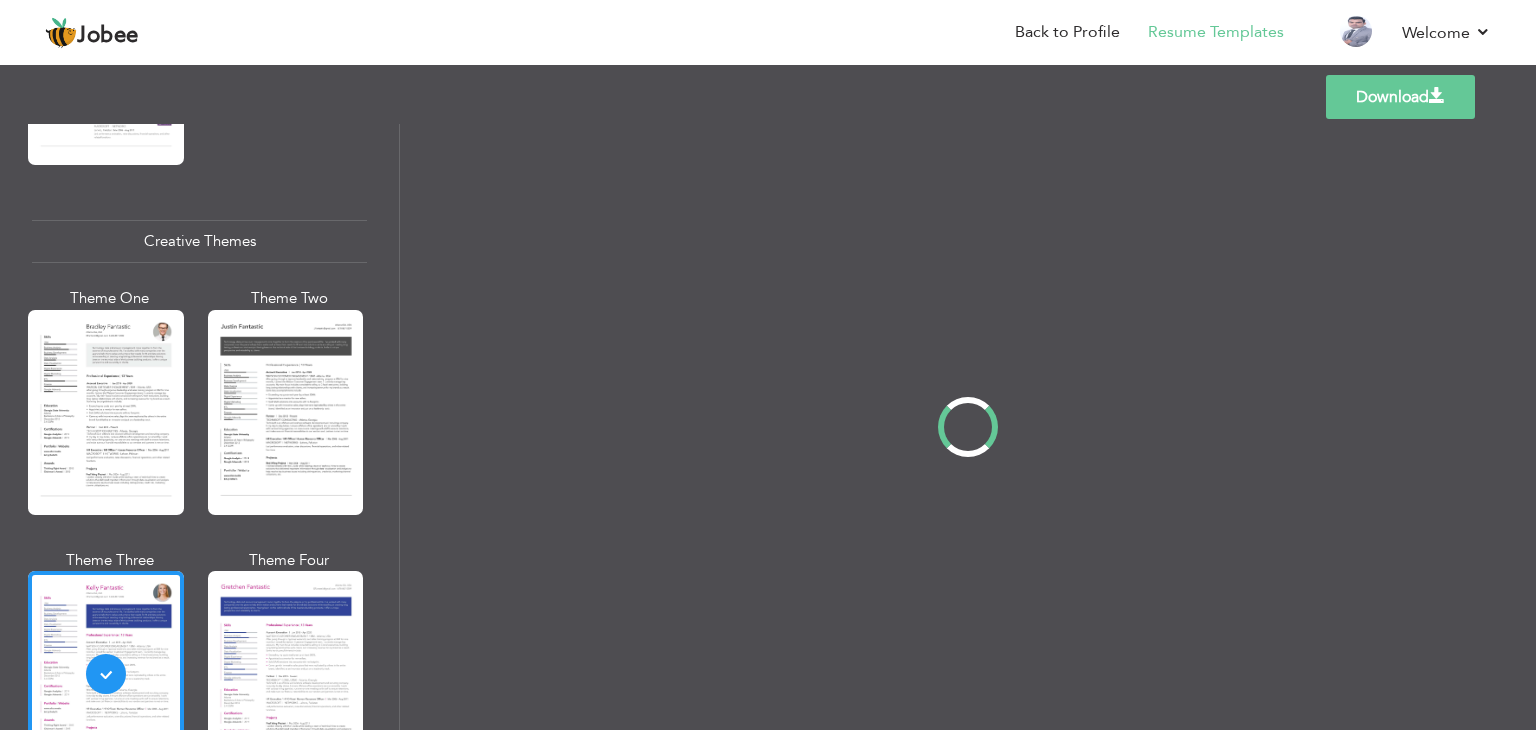 scroll, scrollTop: 0, scrollLeft: 0, axis: both 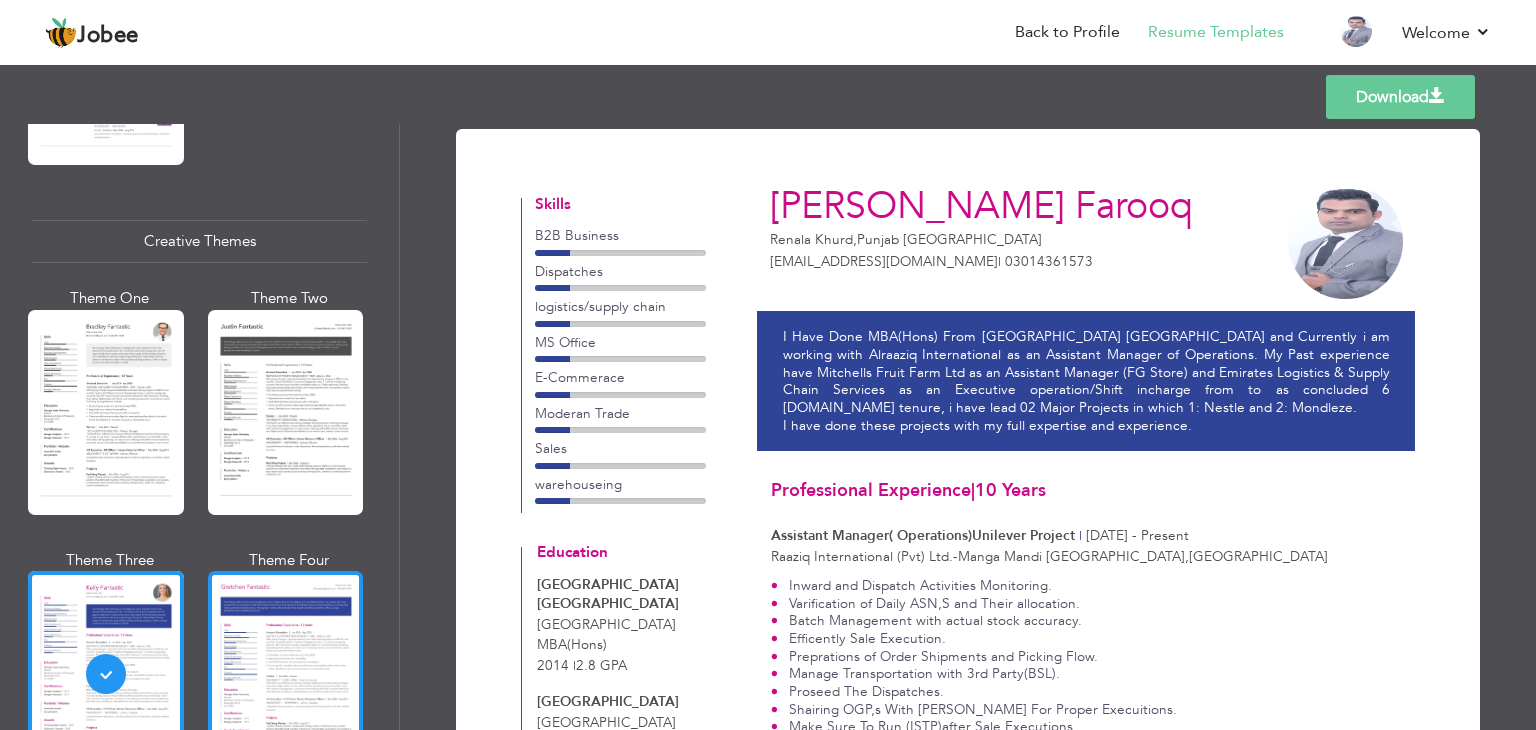click at bounding box center [286, 673] 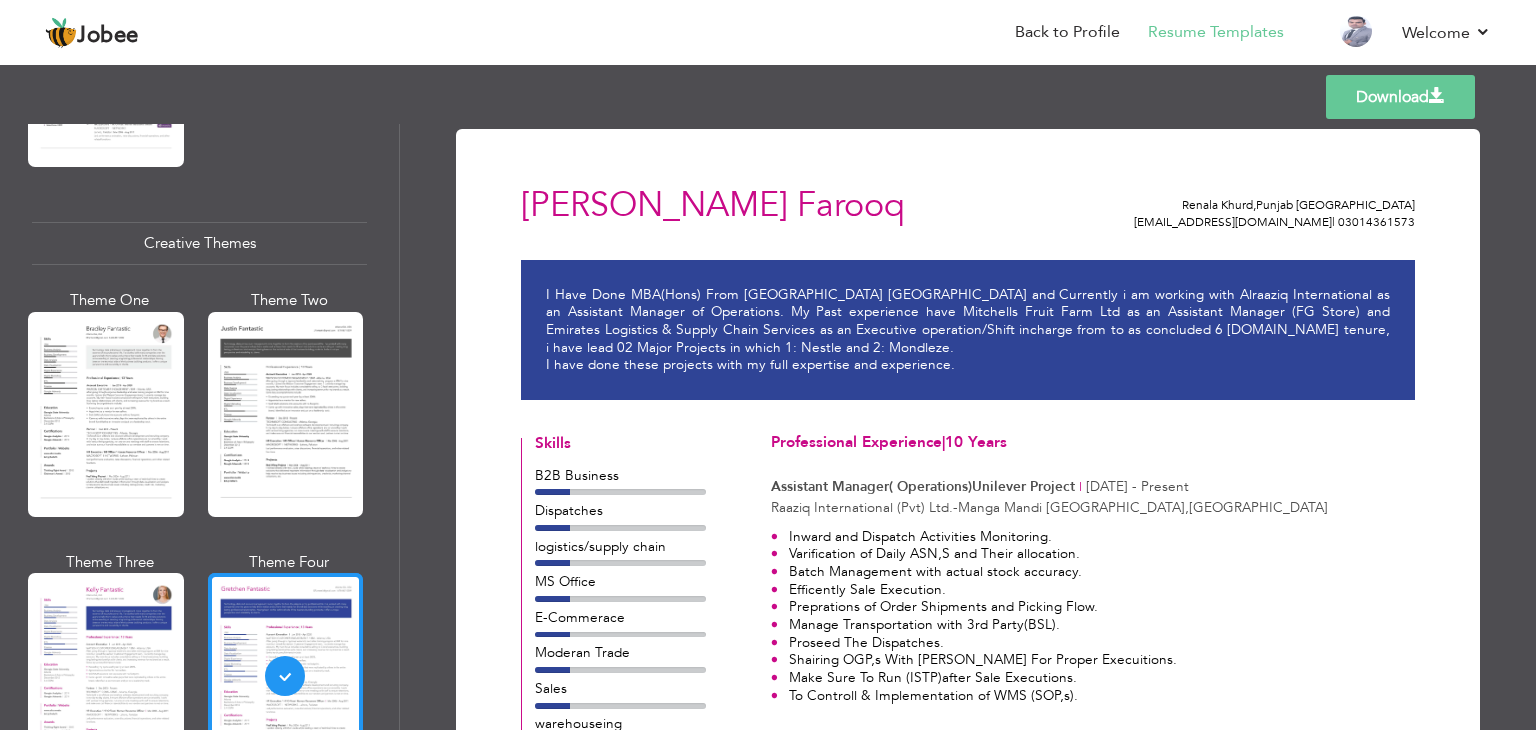 scroll, scrollTop: 2295, scrollLeft: 0, axis: vertical 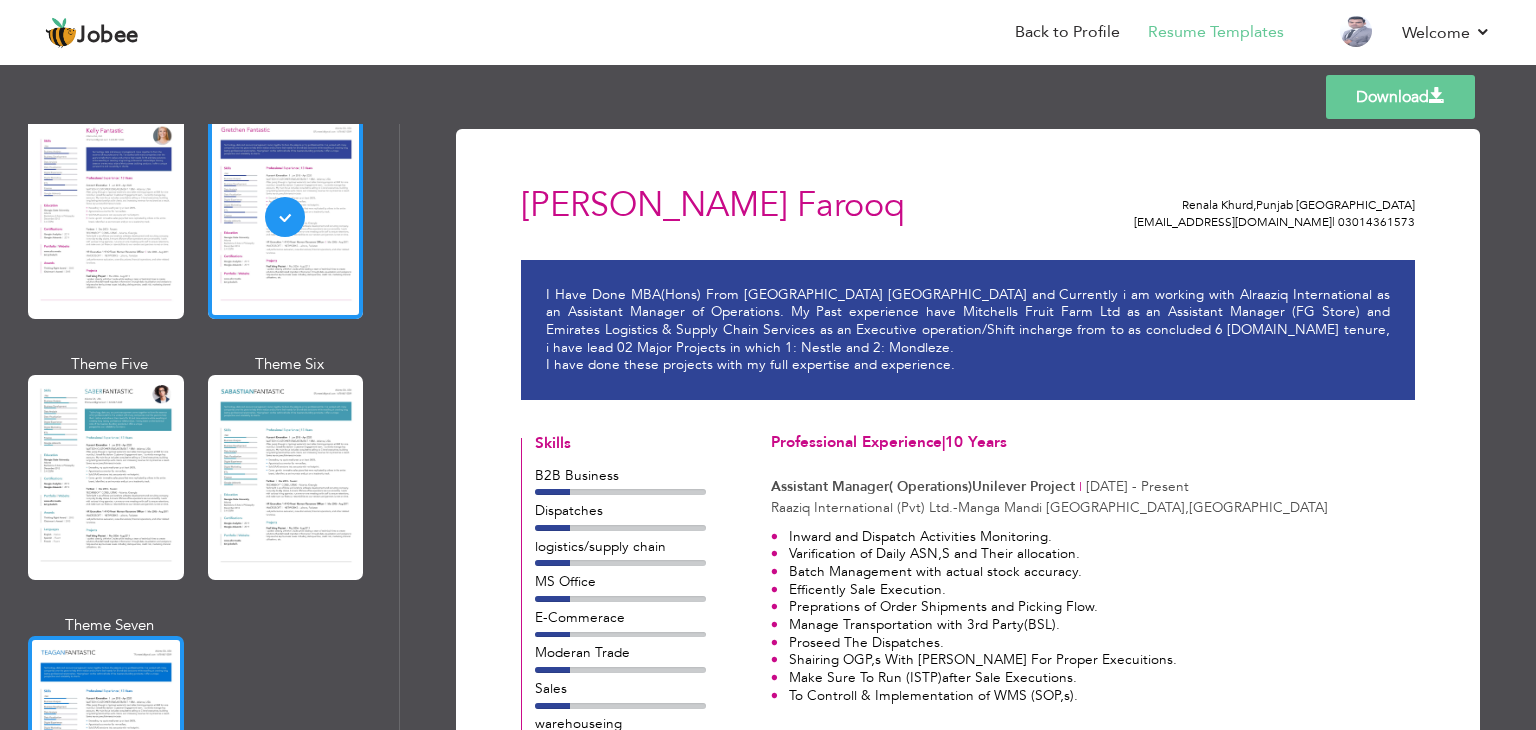 click at bounding box center (106, 738) 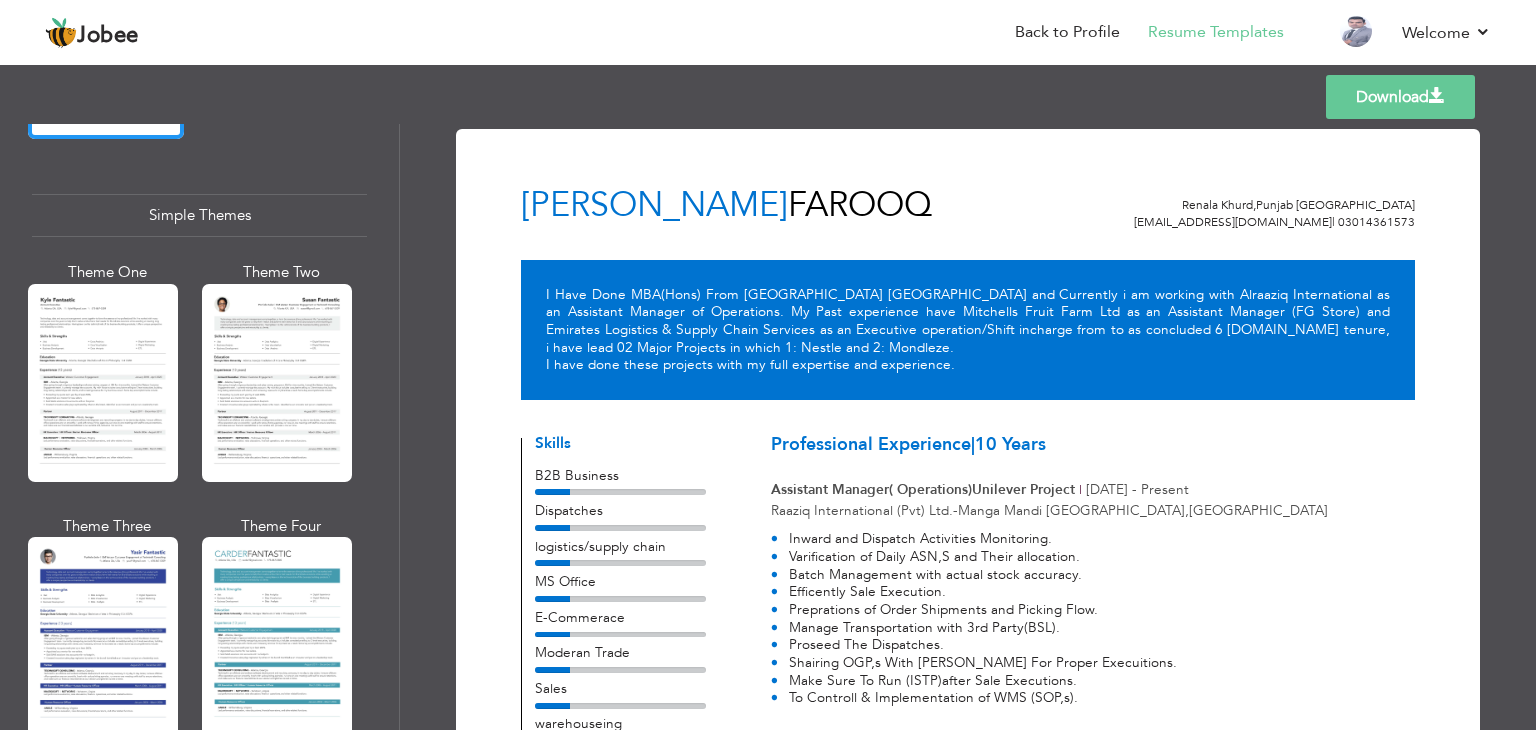 scroll, scrollTop: 3475, scrollLeft: 0, axis: vertical 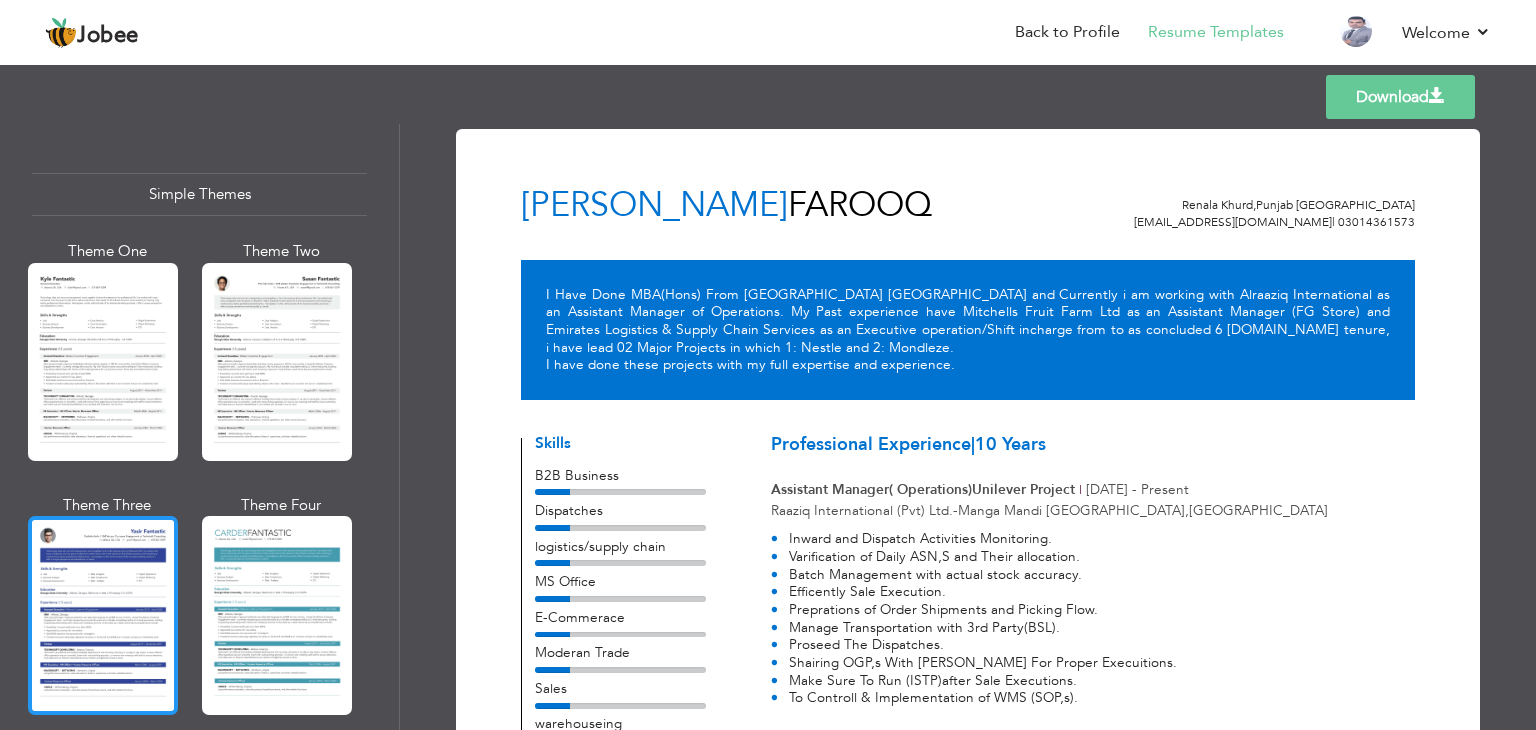click at bounding box center (103, 615) 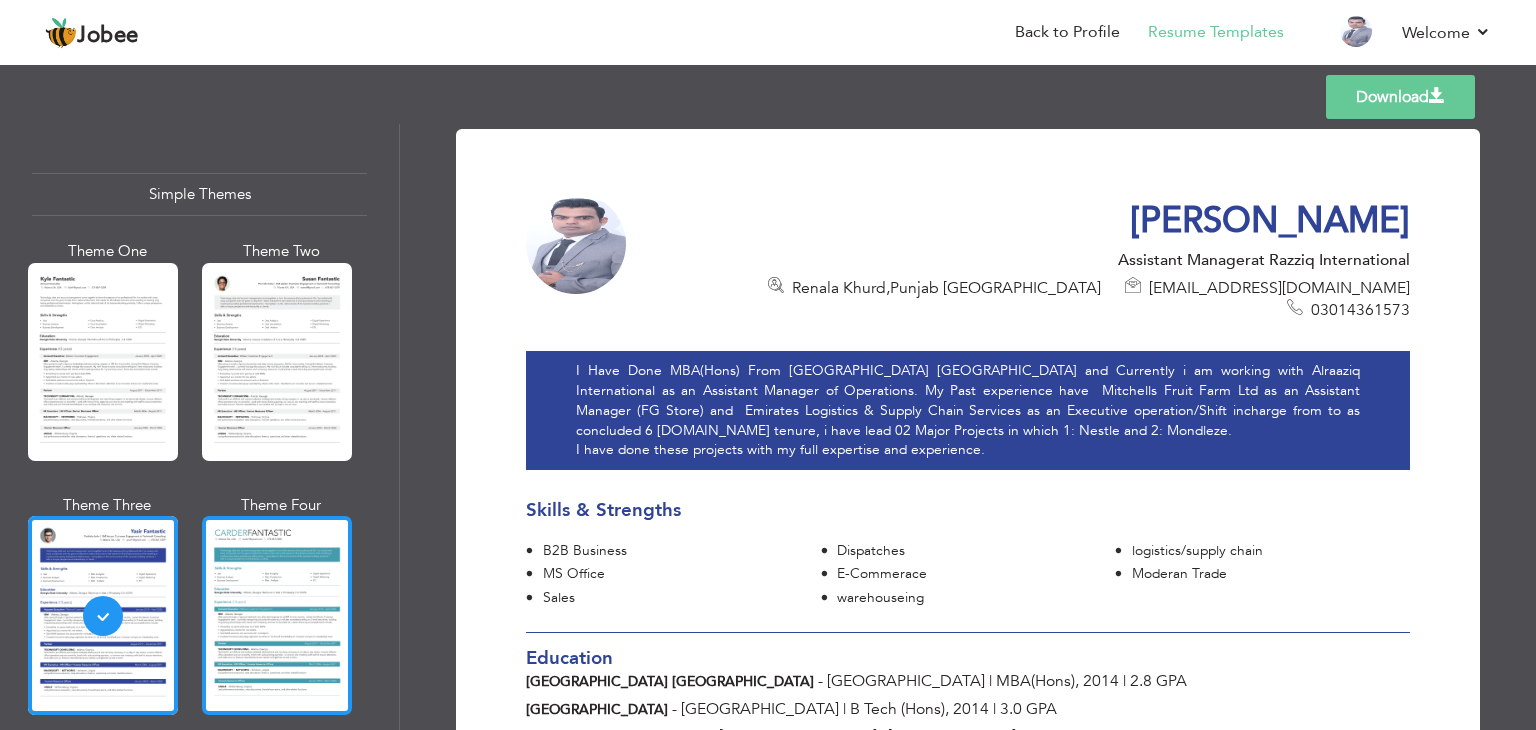 click at bounding box center [277, 615] 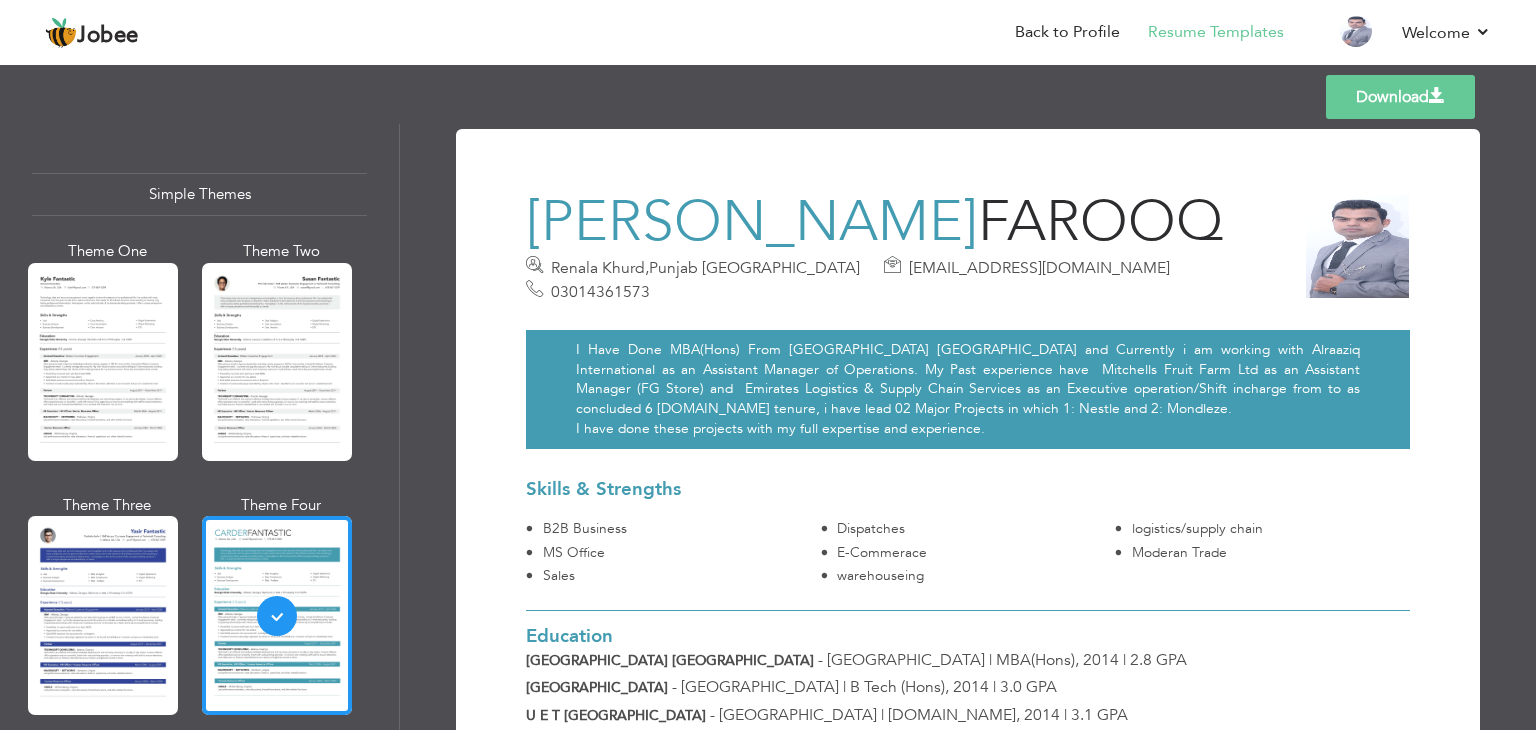 drag, startPoint x: 399, startPoint y: 664, endPoint x: 392, endPoint y: 444, distance: 220.11133 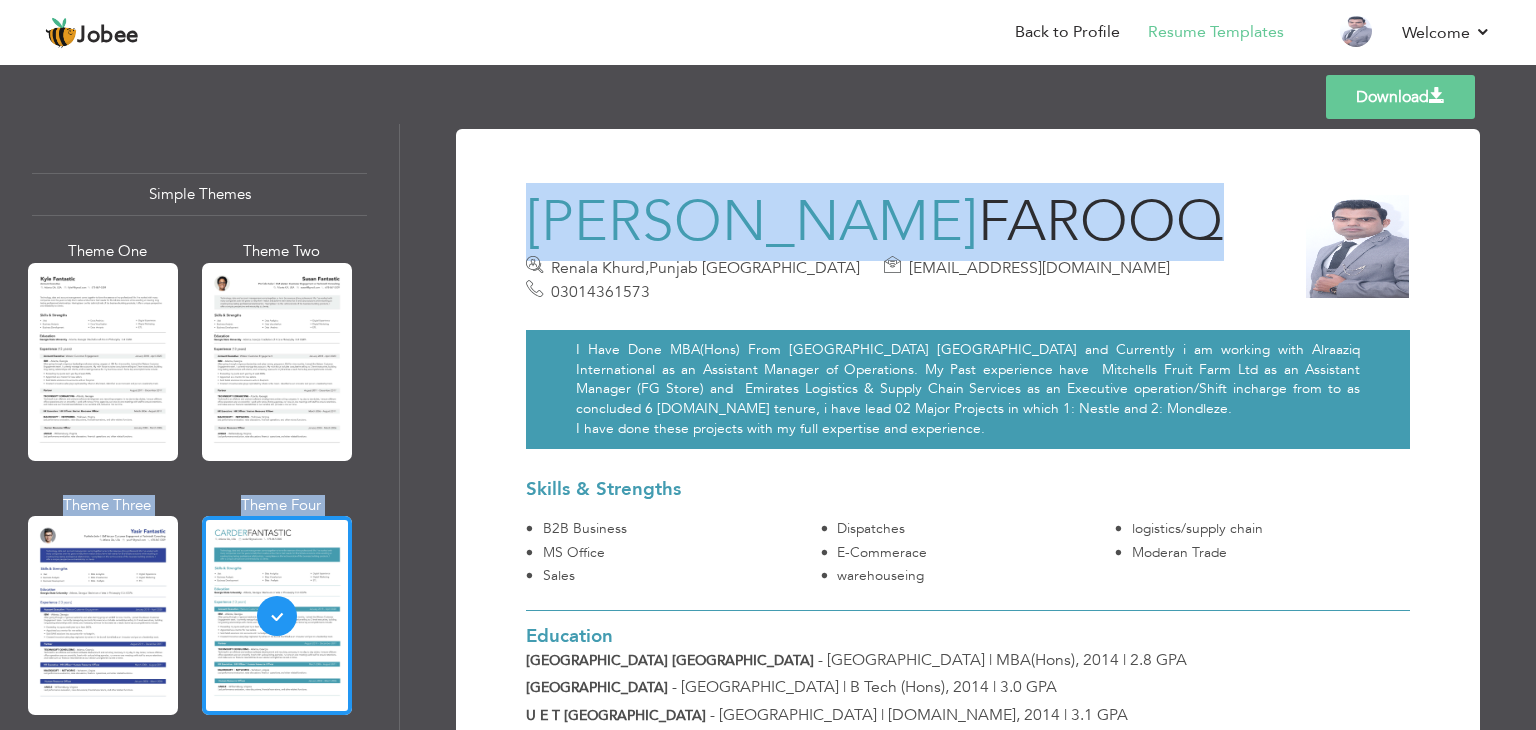 drag, startPoint x: 392, startPoint y: 444, endPoint x: 401, endPoint y: 475, distance: 32.280025 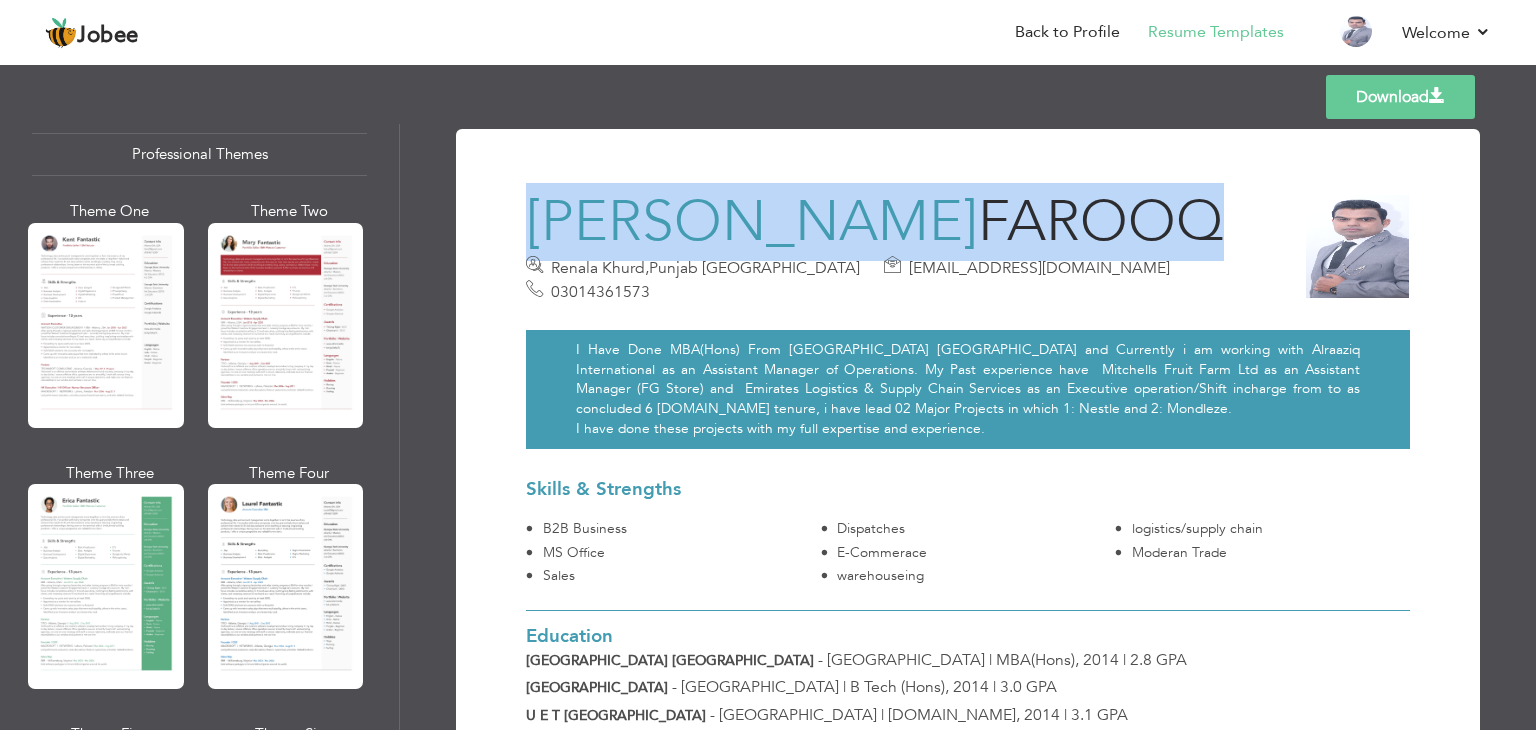 scroll, scrollTop: 0, scrollLeft: 0, axis: both 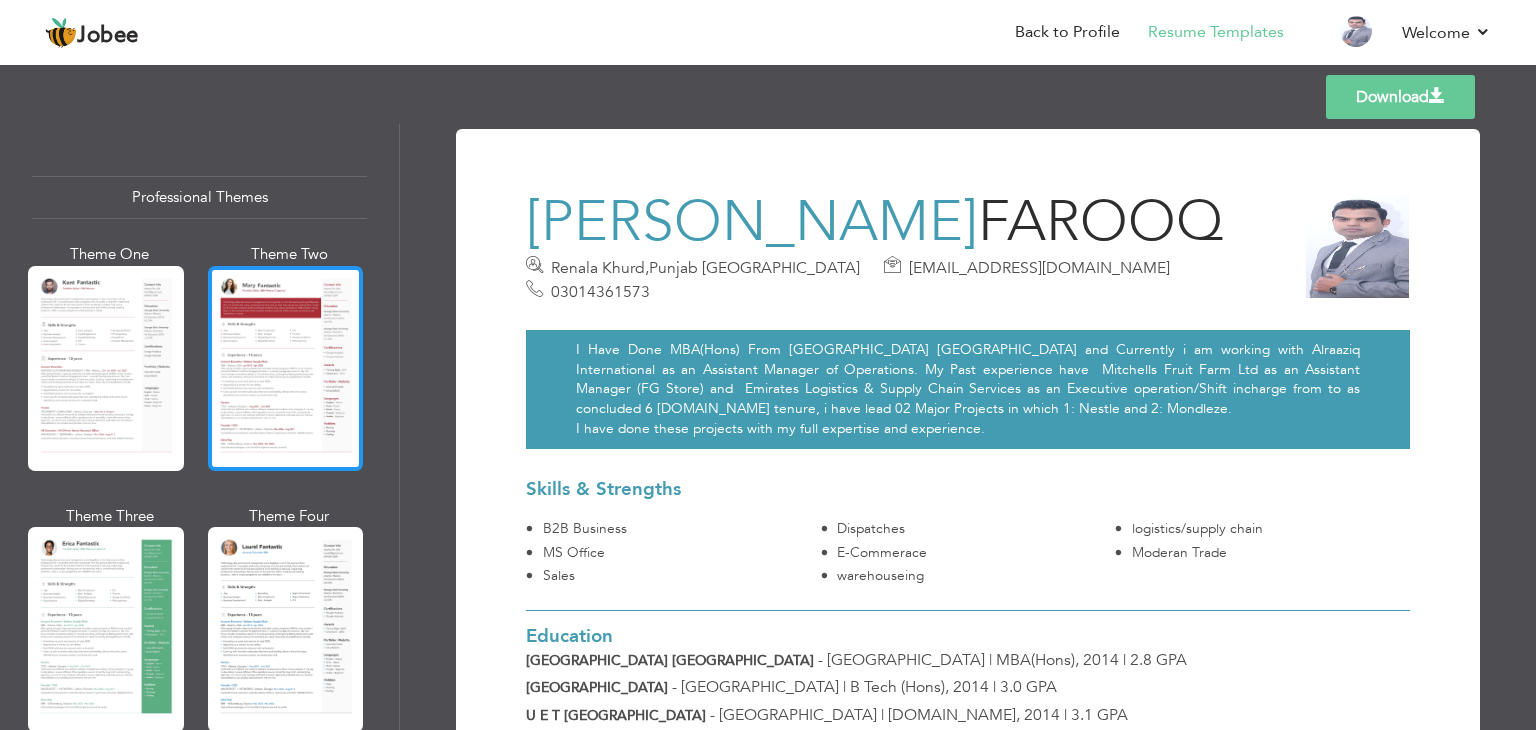 click at bounding box center [286, 368] 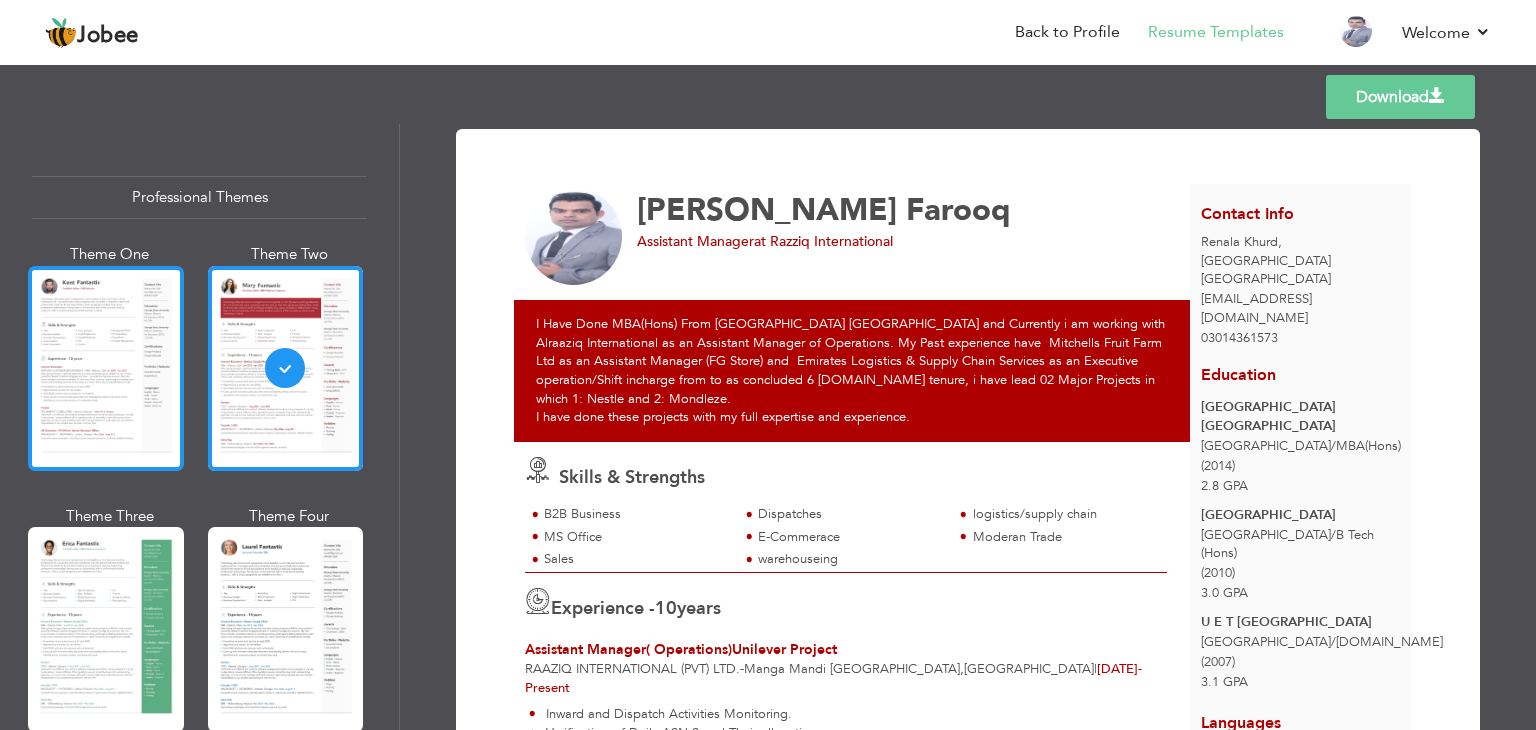 click at bounding box center (106, 368) 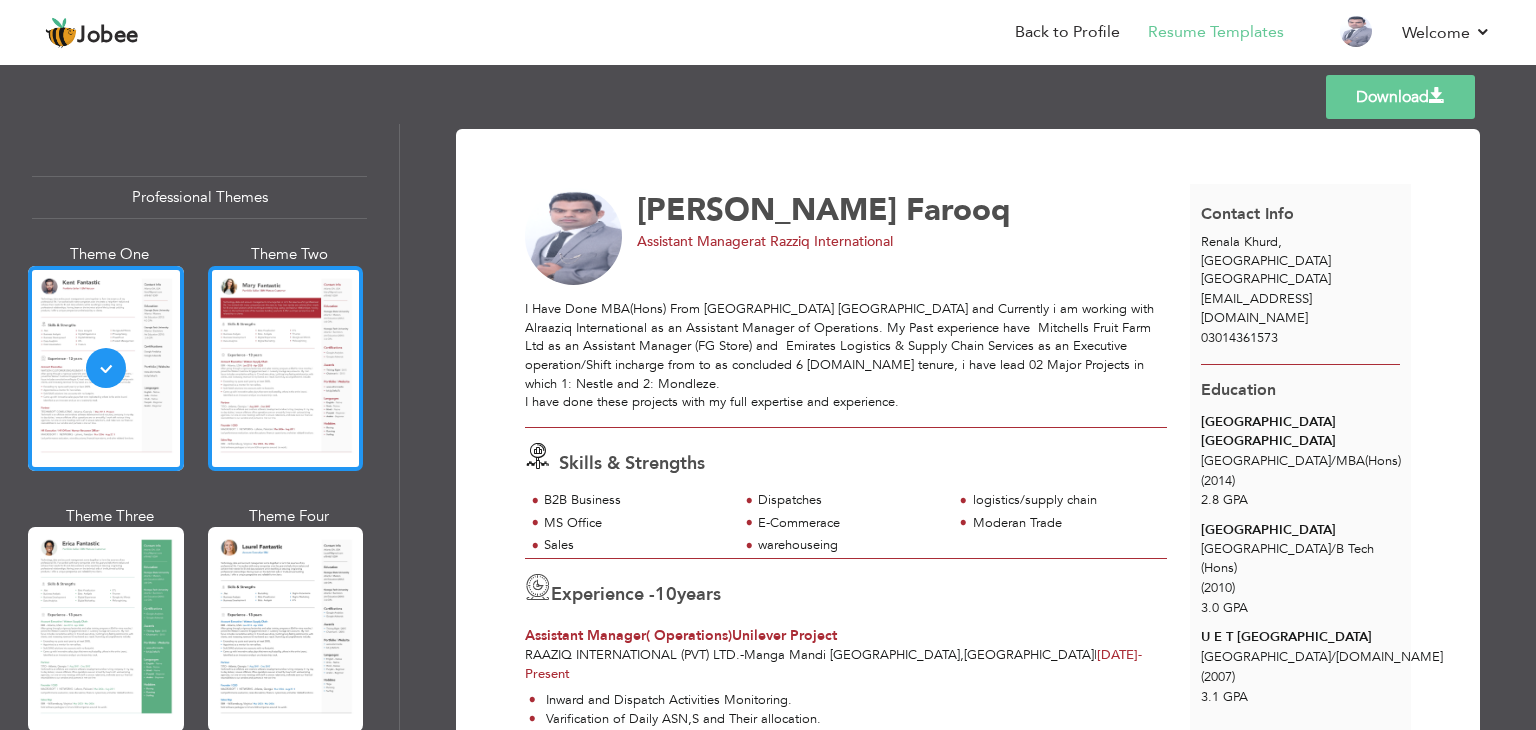 click at bounding box center [286, 368] 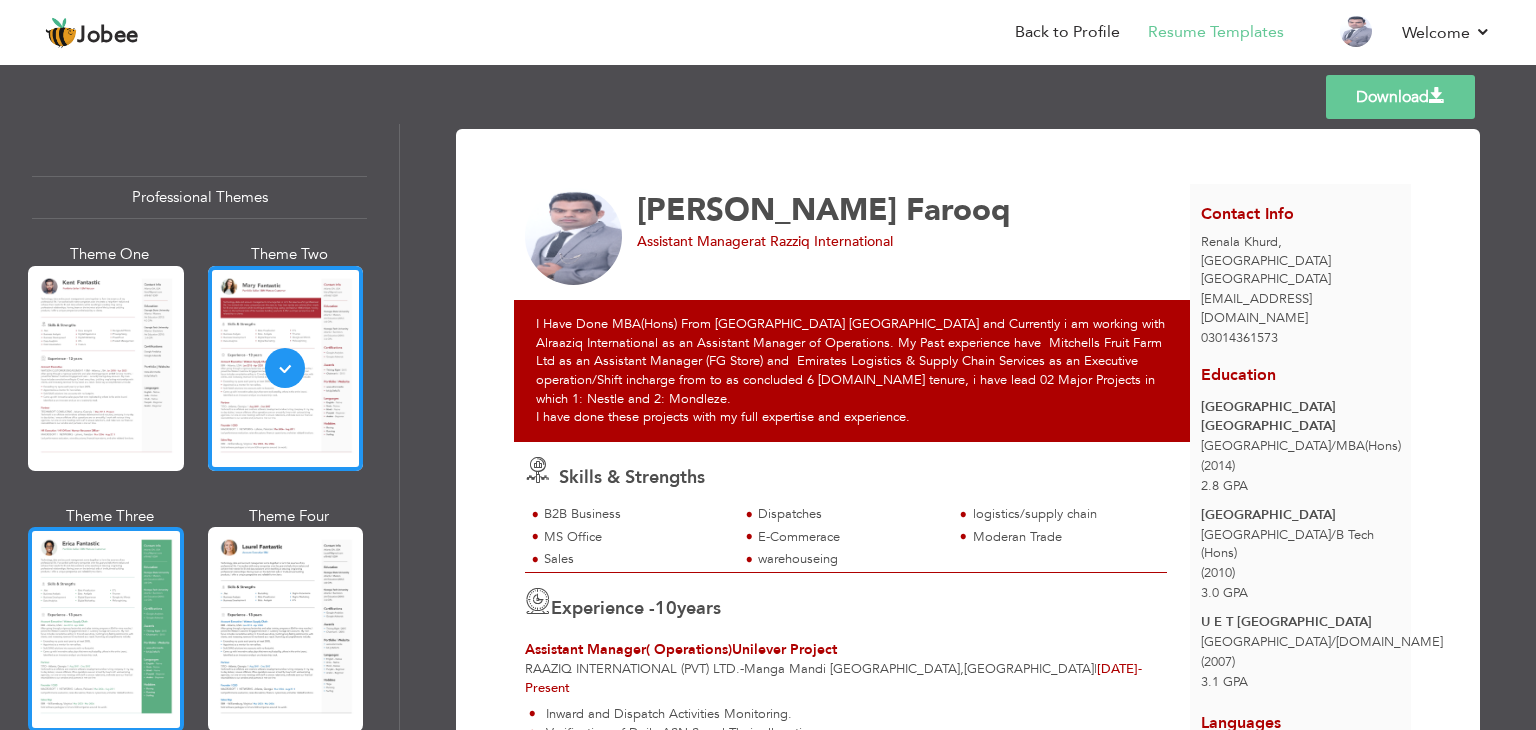 click at bounding box center [106, 629] 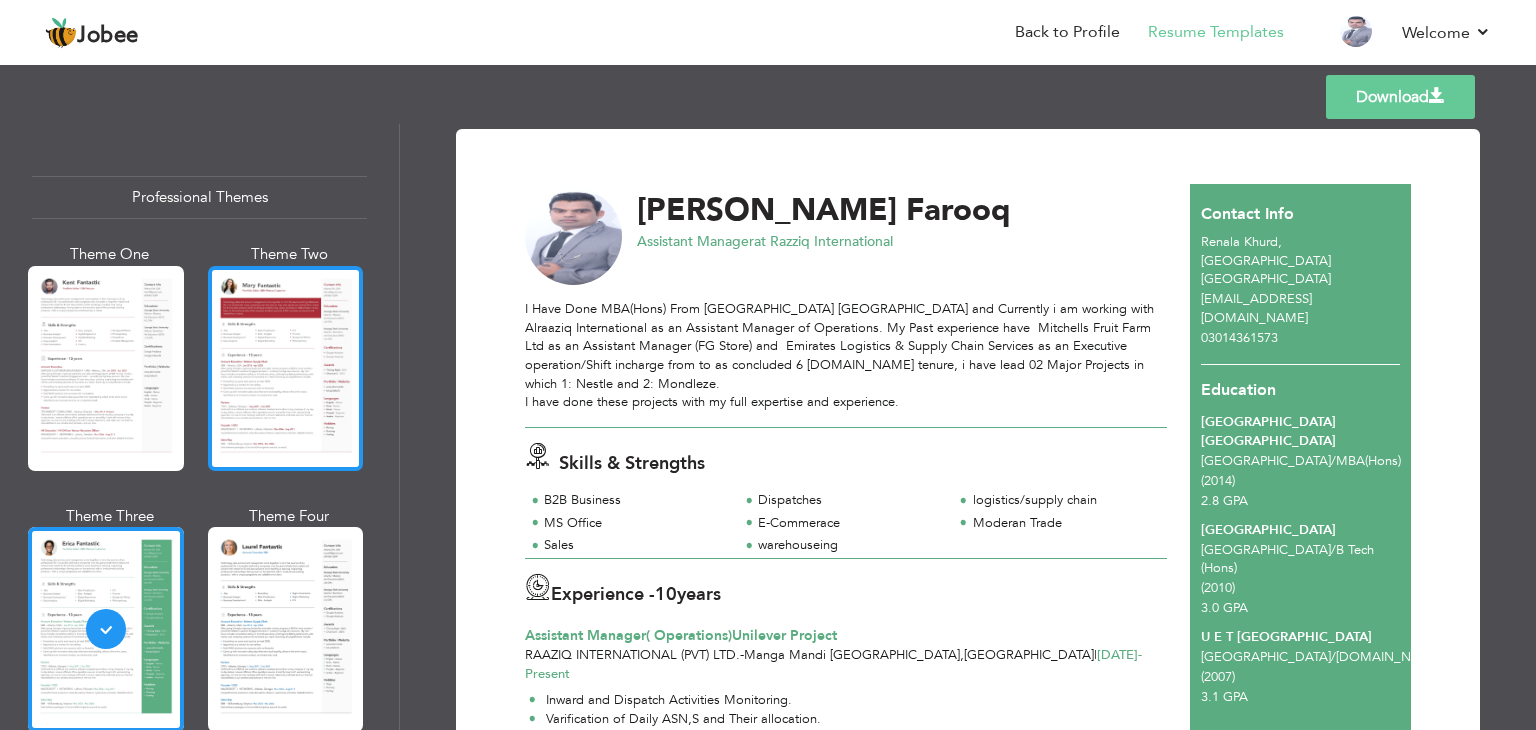 click at bounding box center (286, 368) 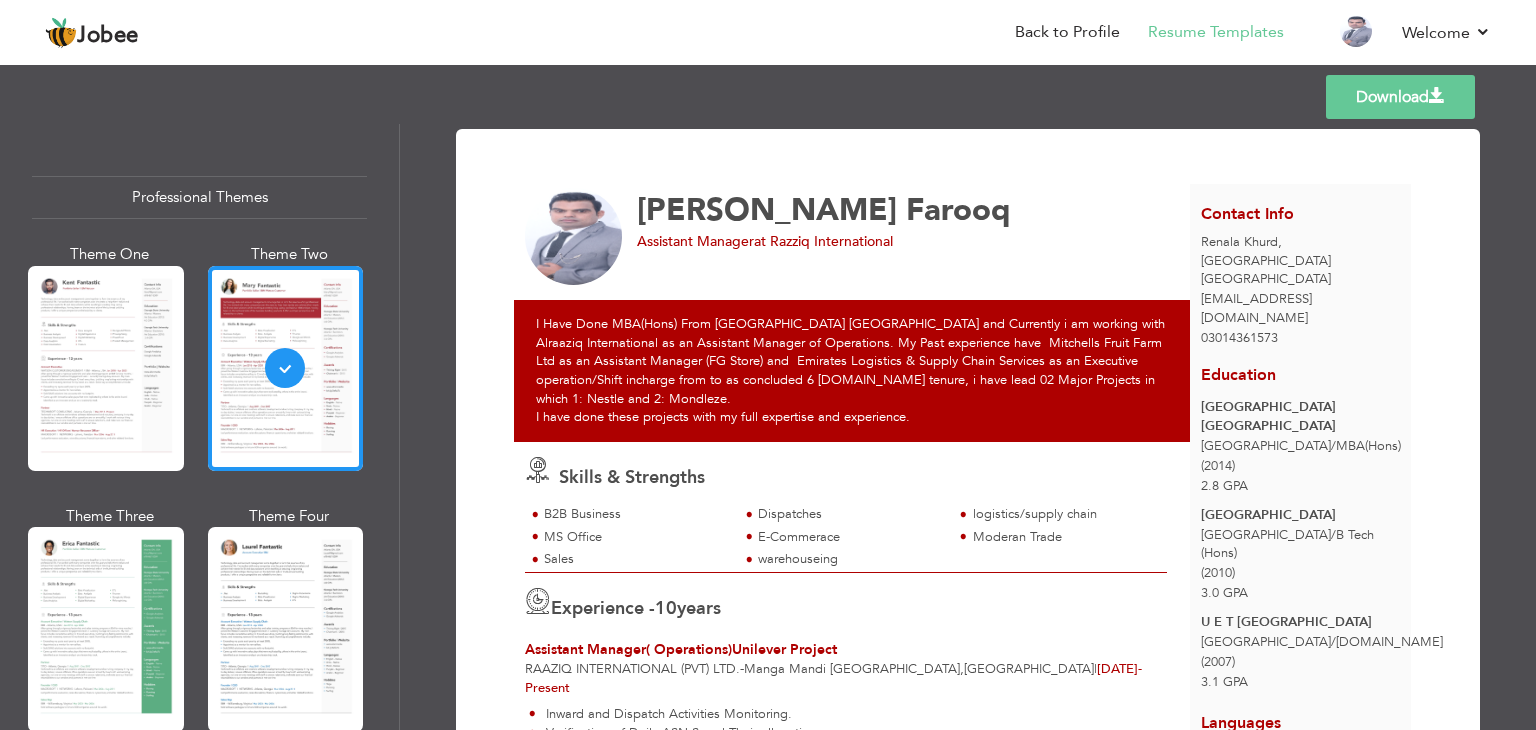 click on "Download" at bounding box center [1400, 97] 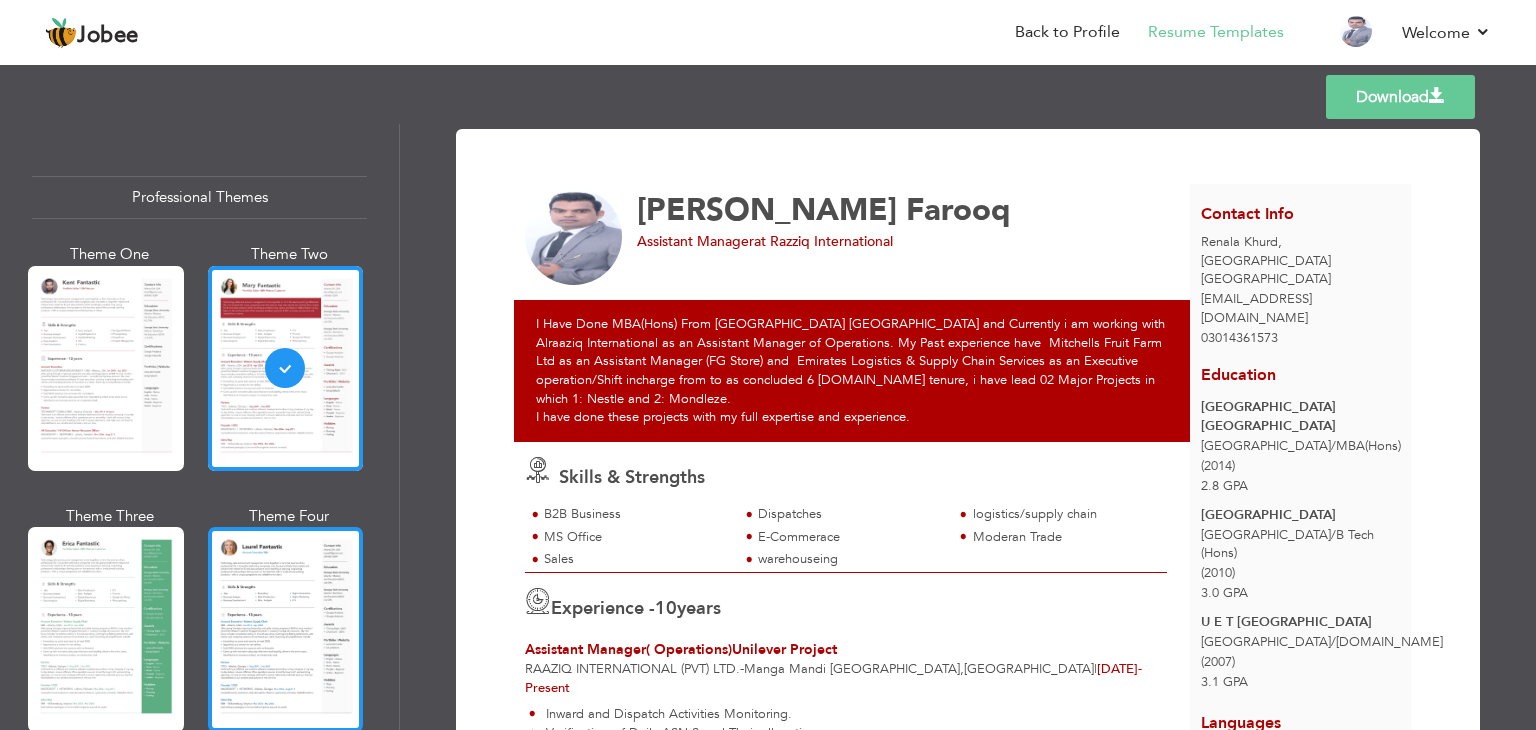 click at bounding box center [286, 629] 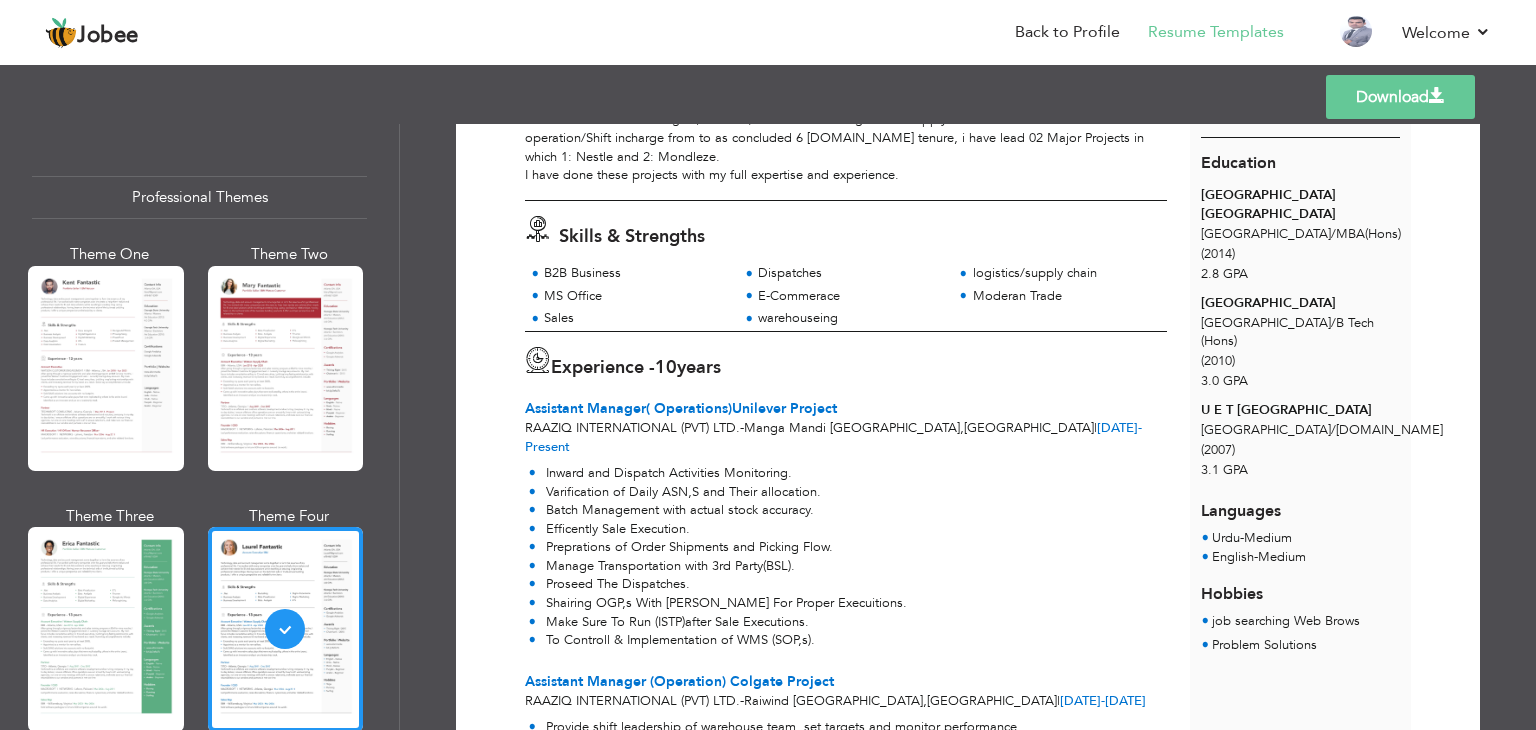 scroll, scrollTop: 216, scrollLeft: 0, axis: vertical 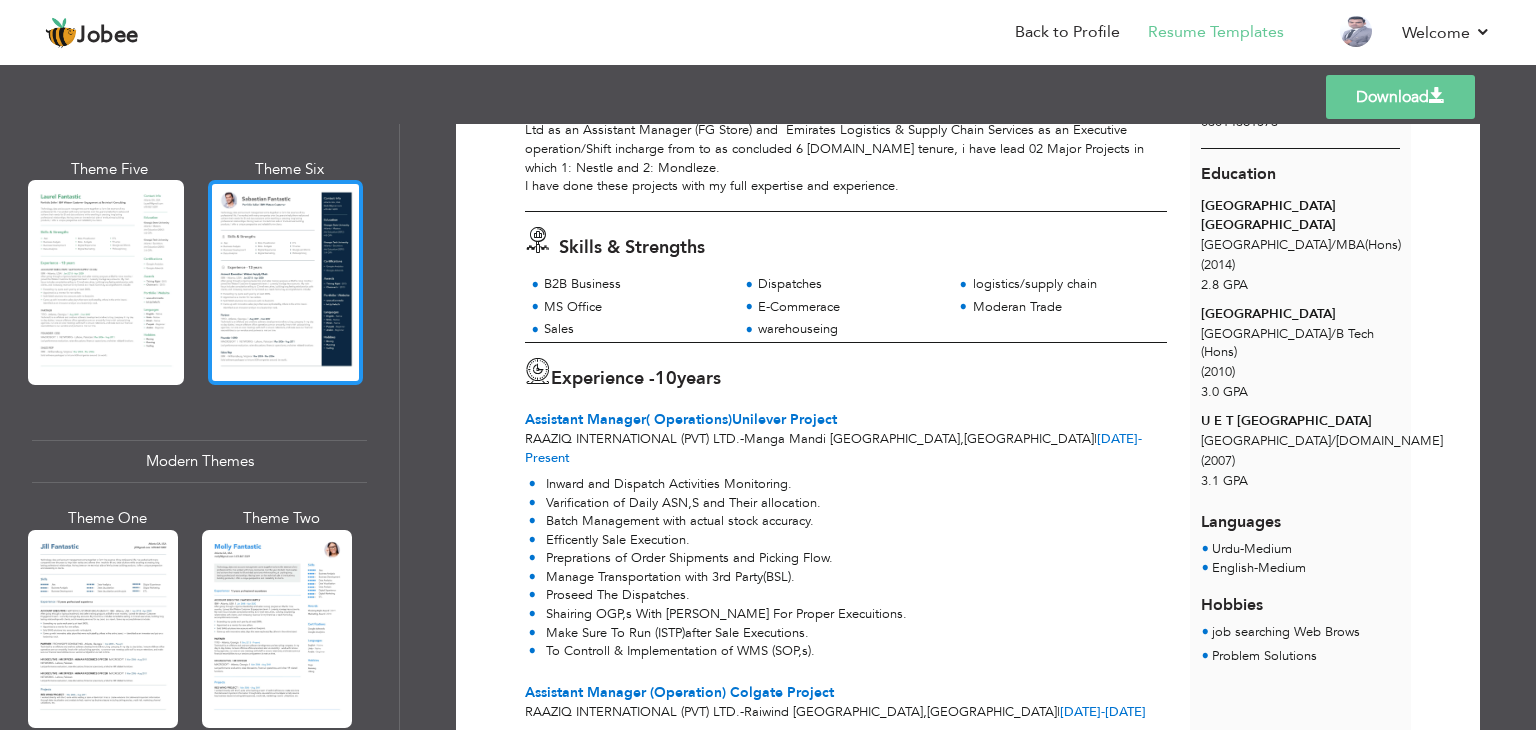 click at bounding box center [286, 282] 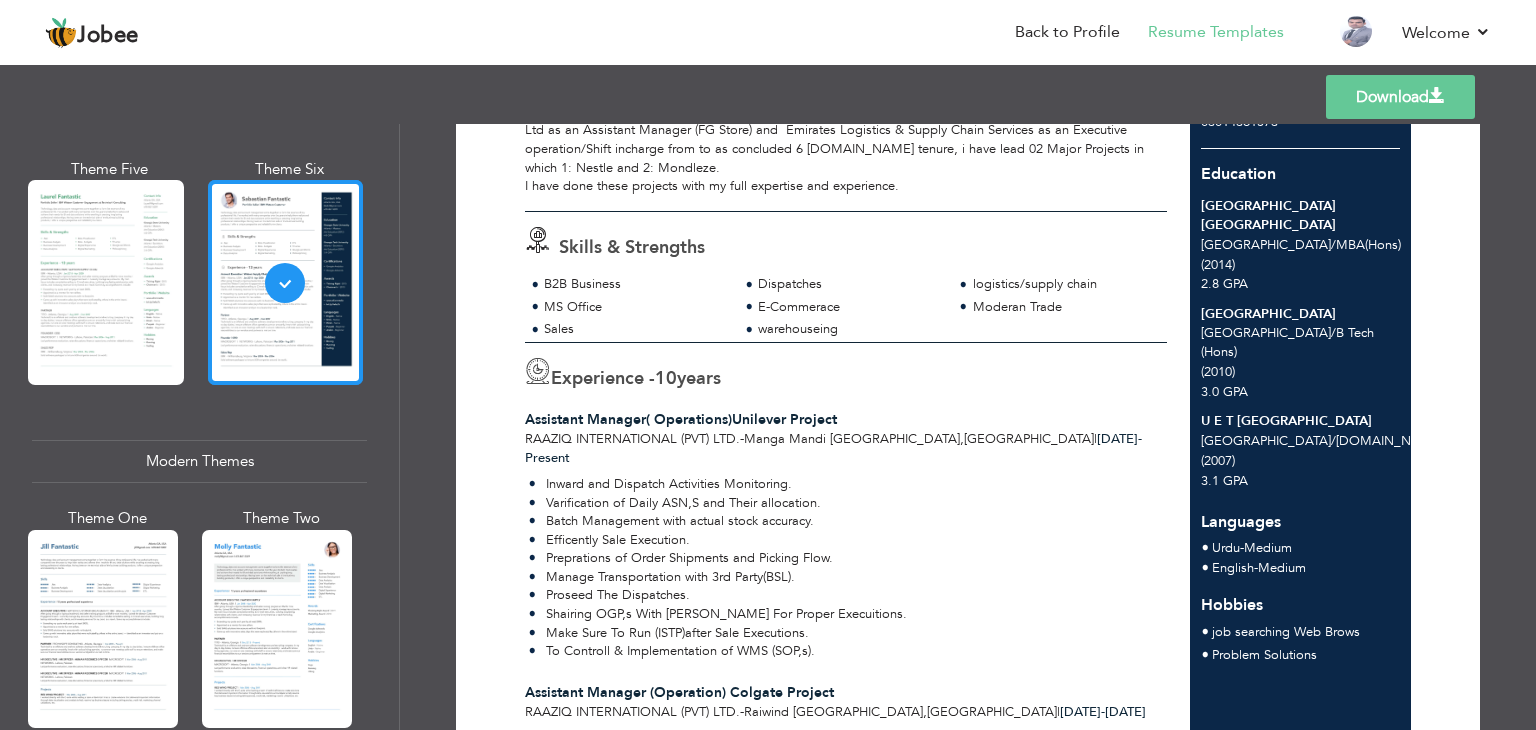 scroll, scrollTop: 0, scrollLeft: 0, axis: both 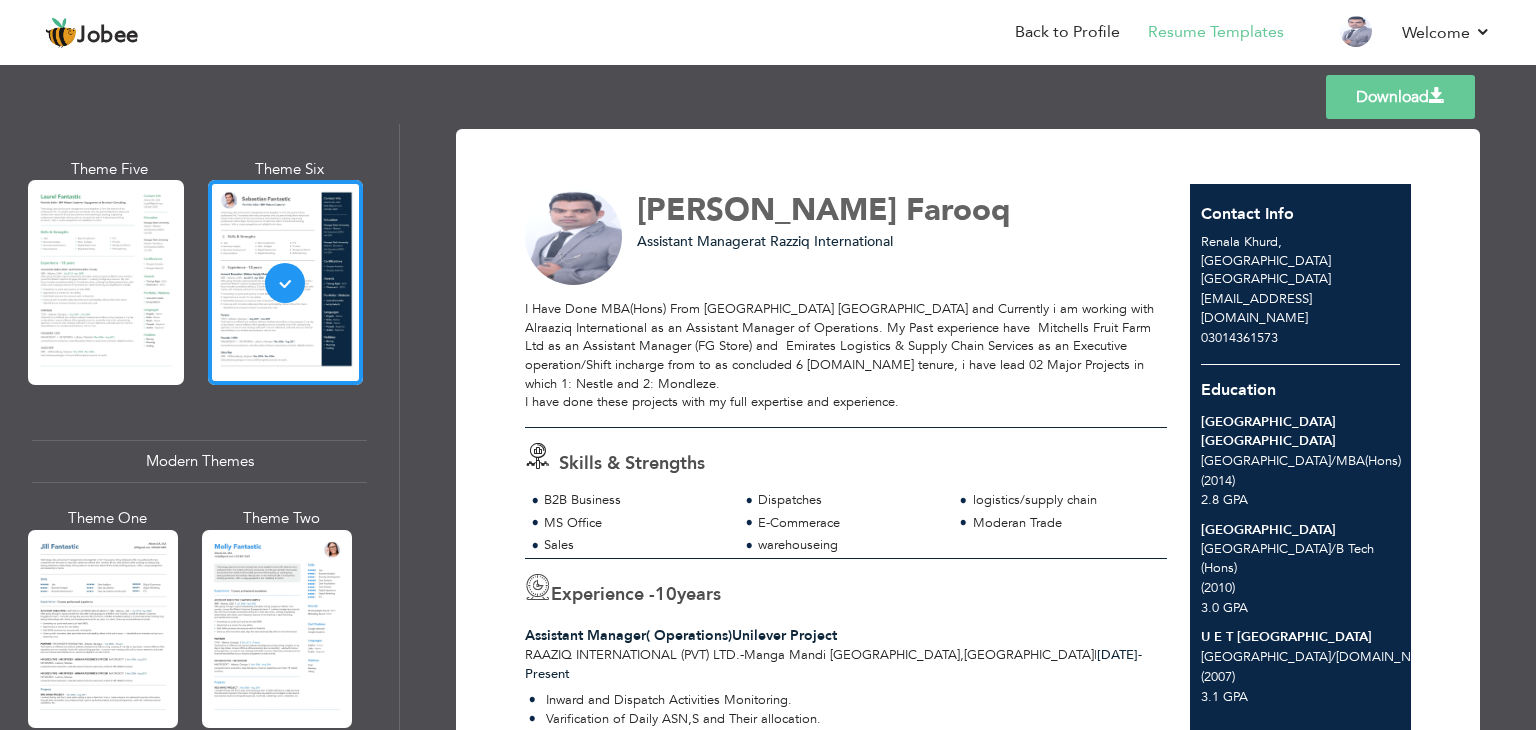click on "Download" at bounding box center (1400, 97) 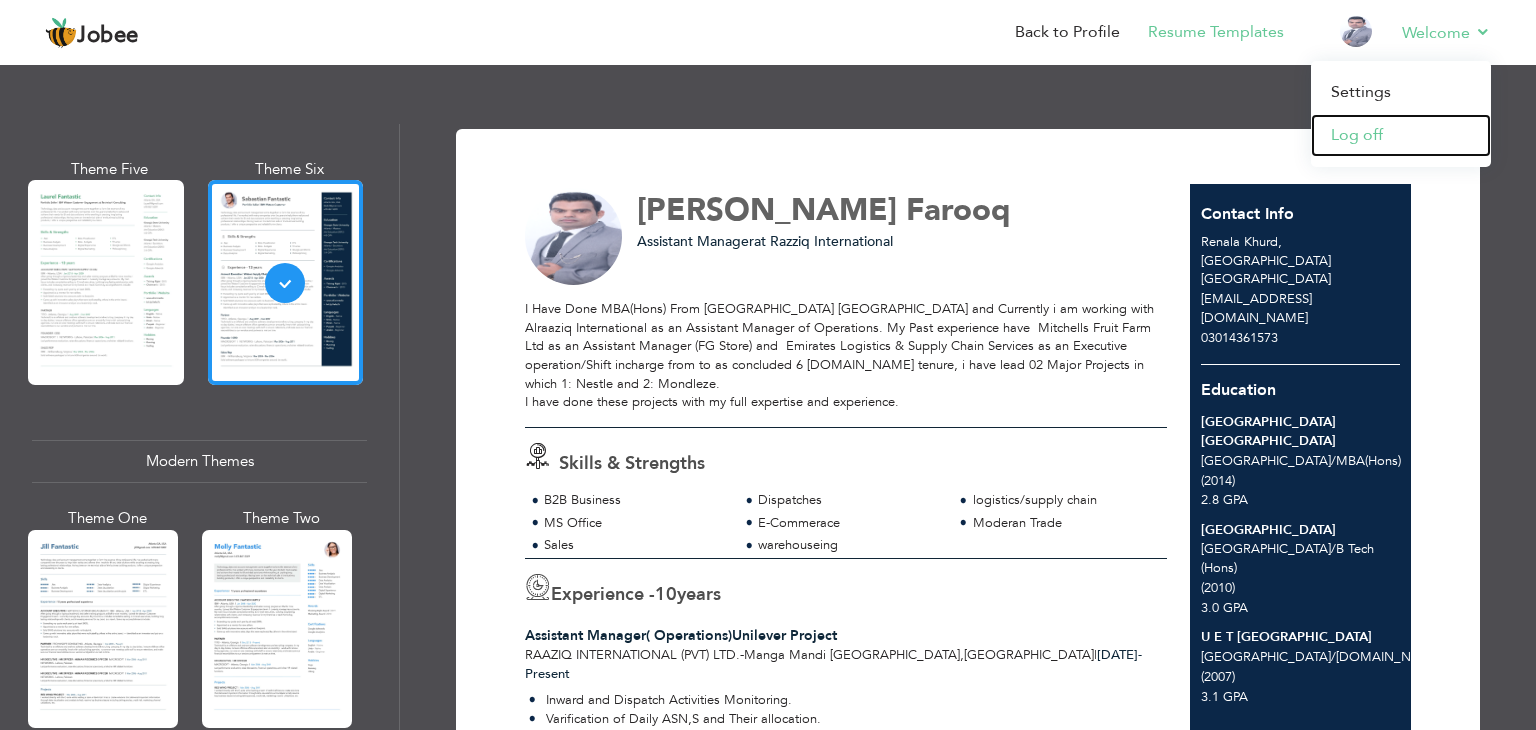 click on "Log off" at bounding box center [1401, 135] 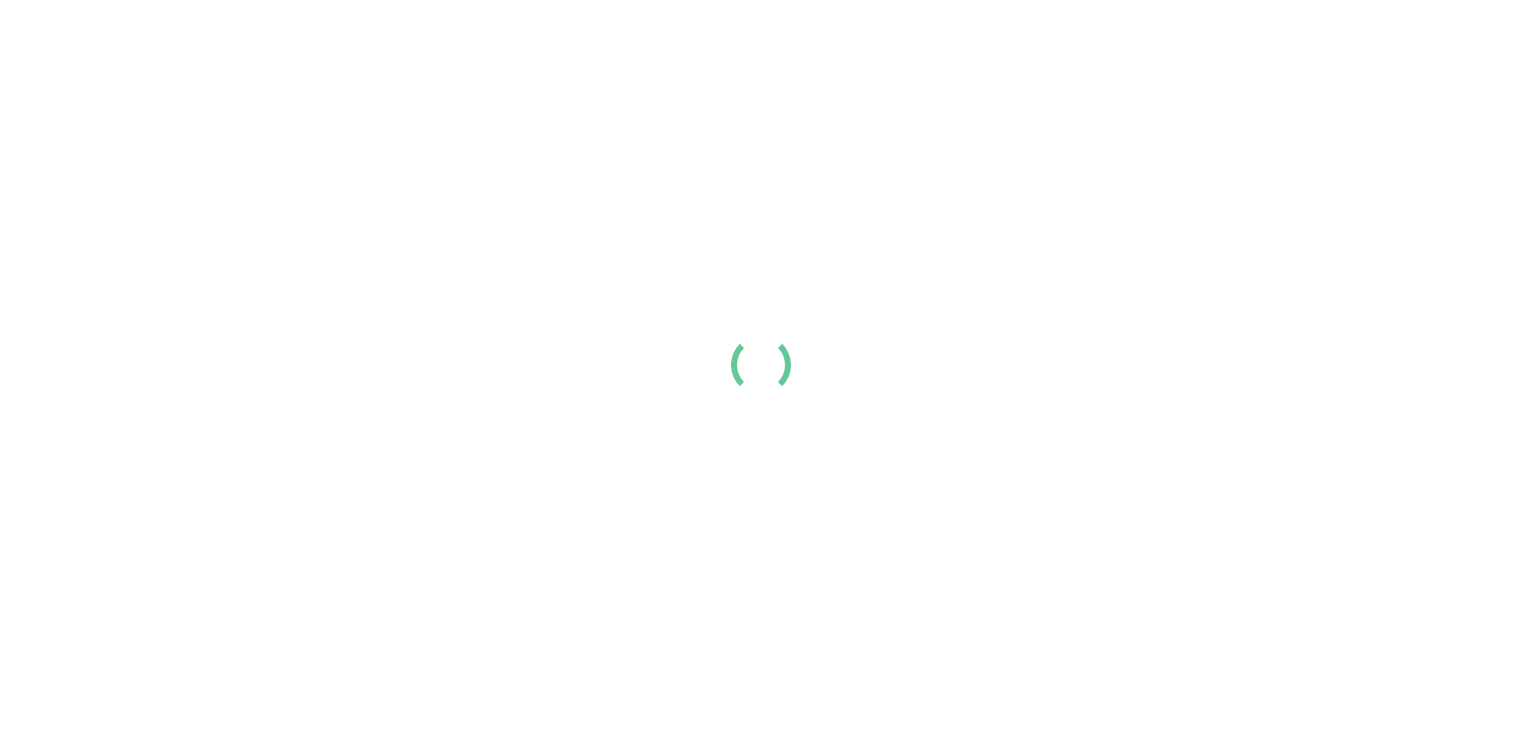 scroll, scrollTop: 0, scrollLeft: 0, axis: both 